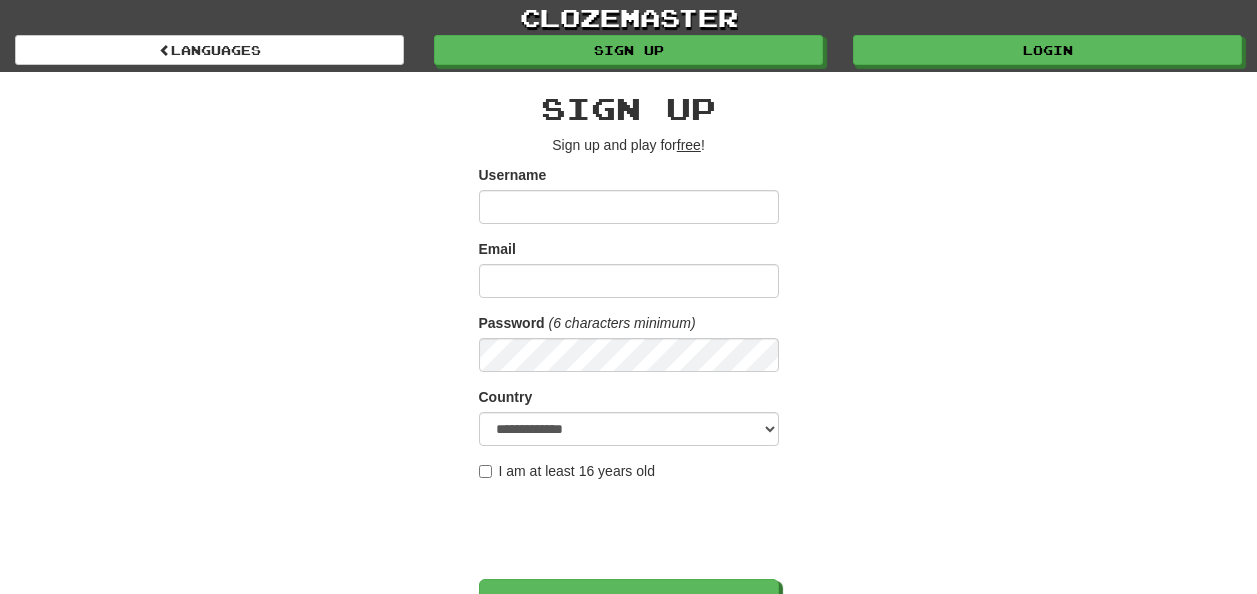 scroll, scrollTop: 0, scrollLeft: 0, axis: both 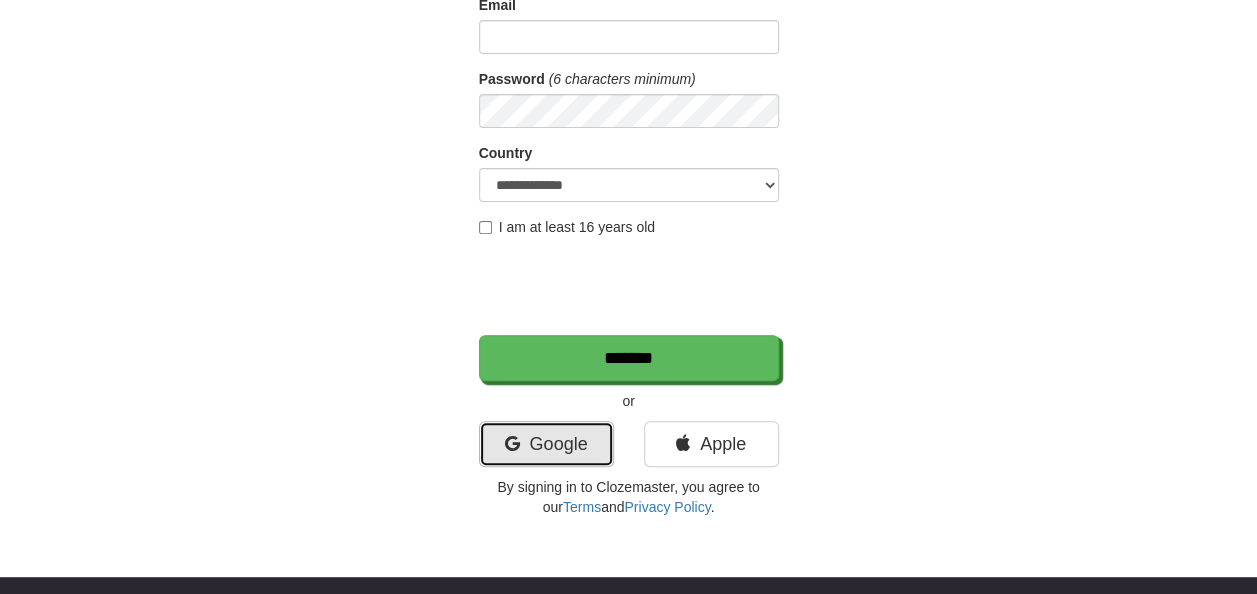 click on "Google" at bounding box center [546, 444] 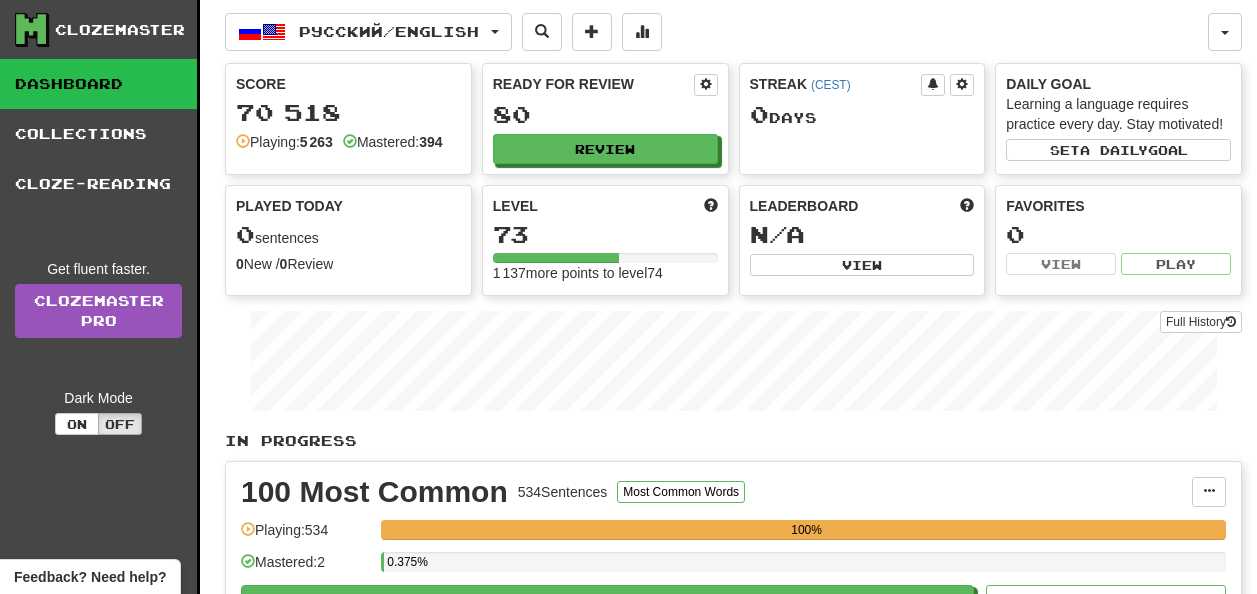 scroll, scrollTop: 0, scrollLeft: 0, axis: both 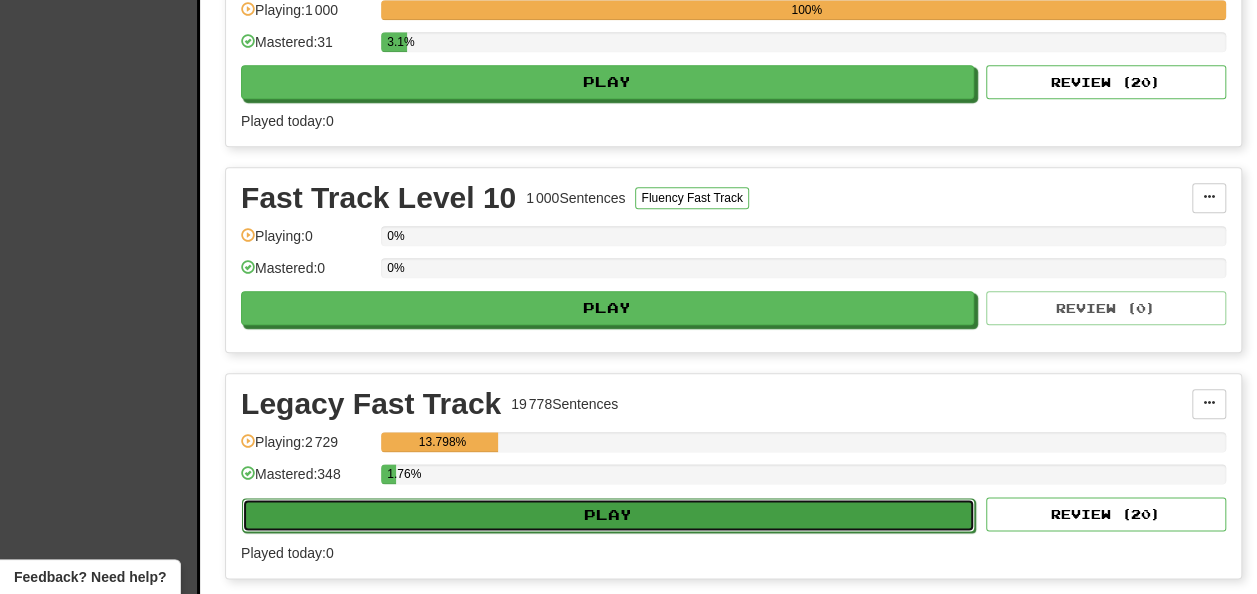 click on "Play" at bounding box center [608, 515] 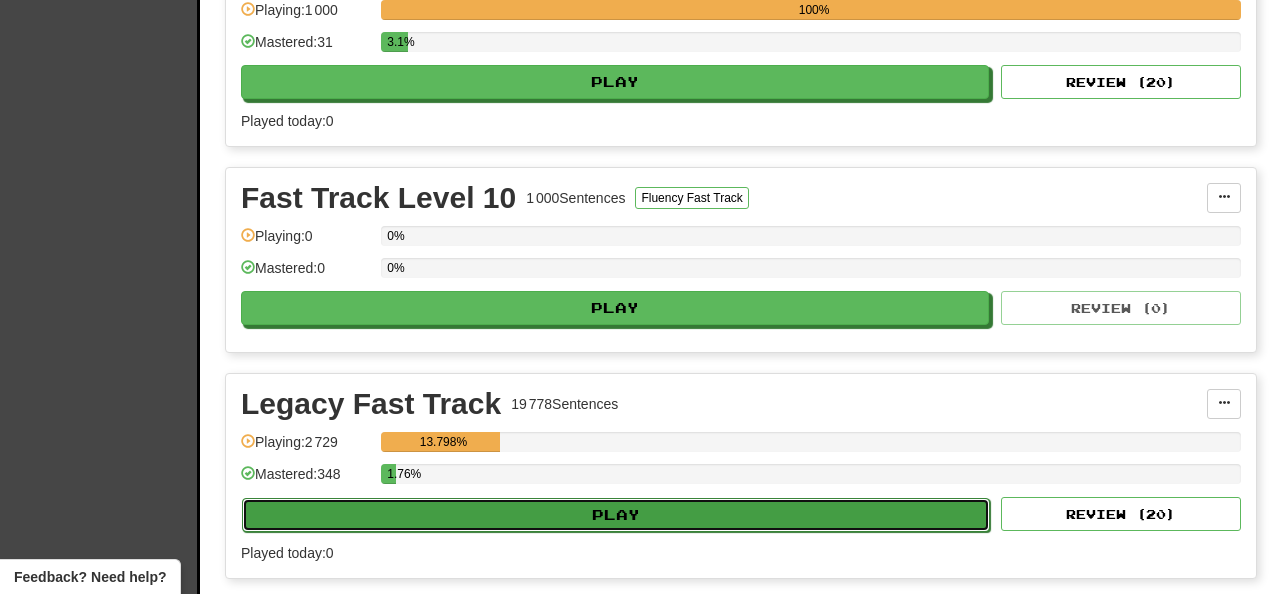 select on "**" 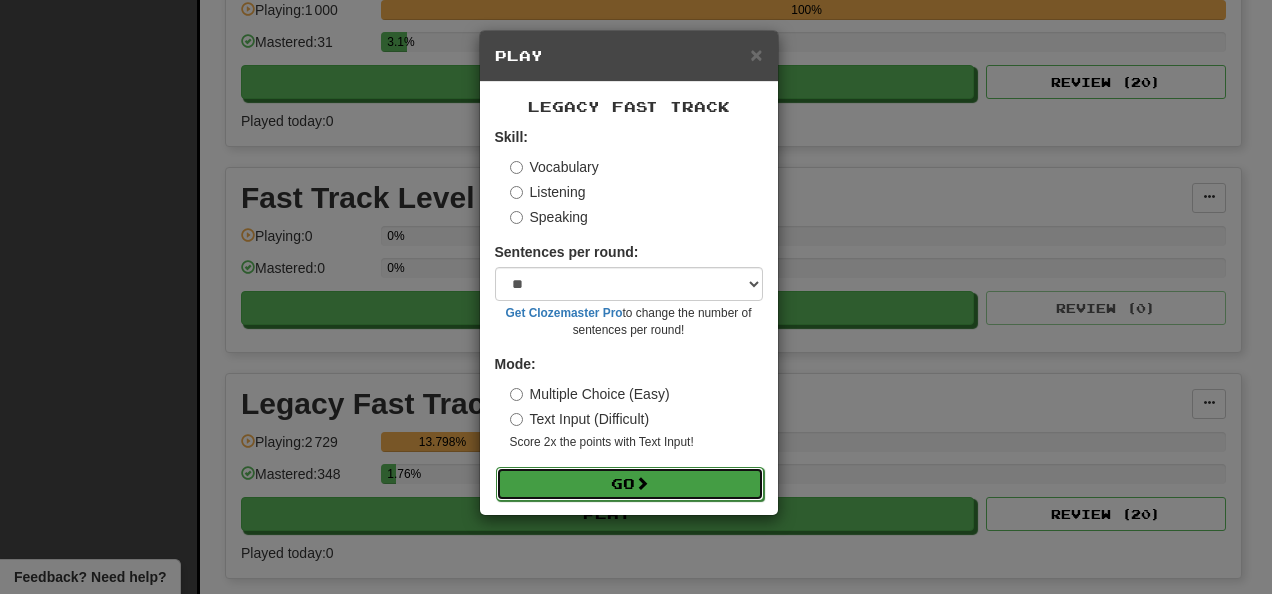 click on "Go" at bounding box center [630, 484] 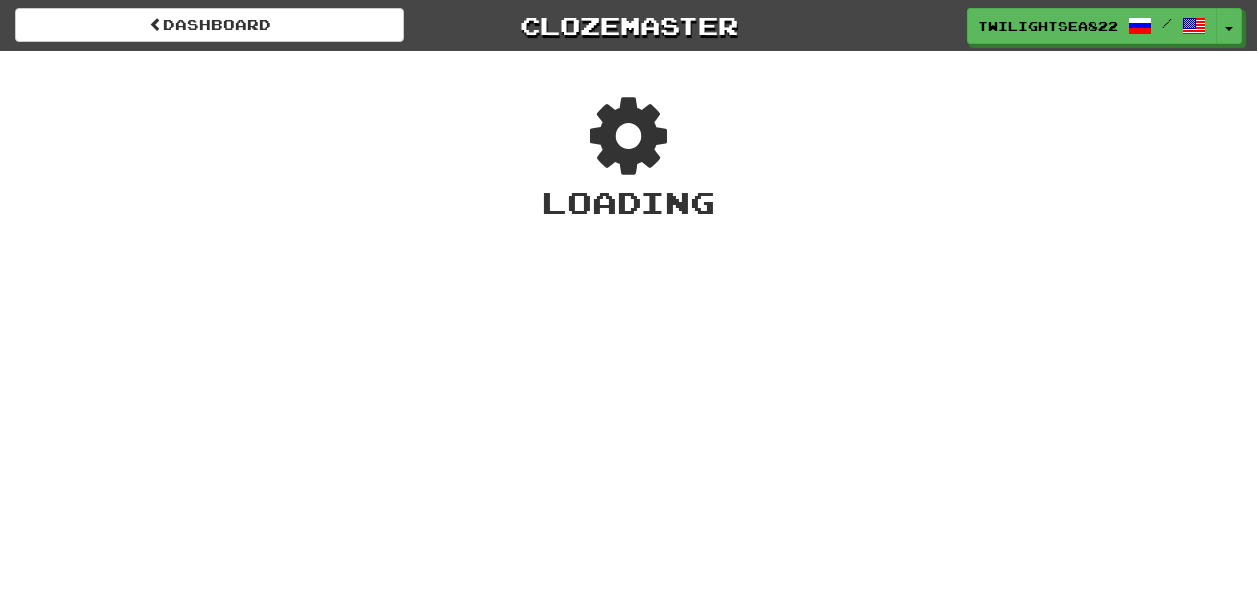 scroll, scrollTop: 0, scrollLeft: 0, axis: both 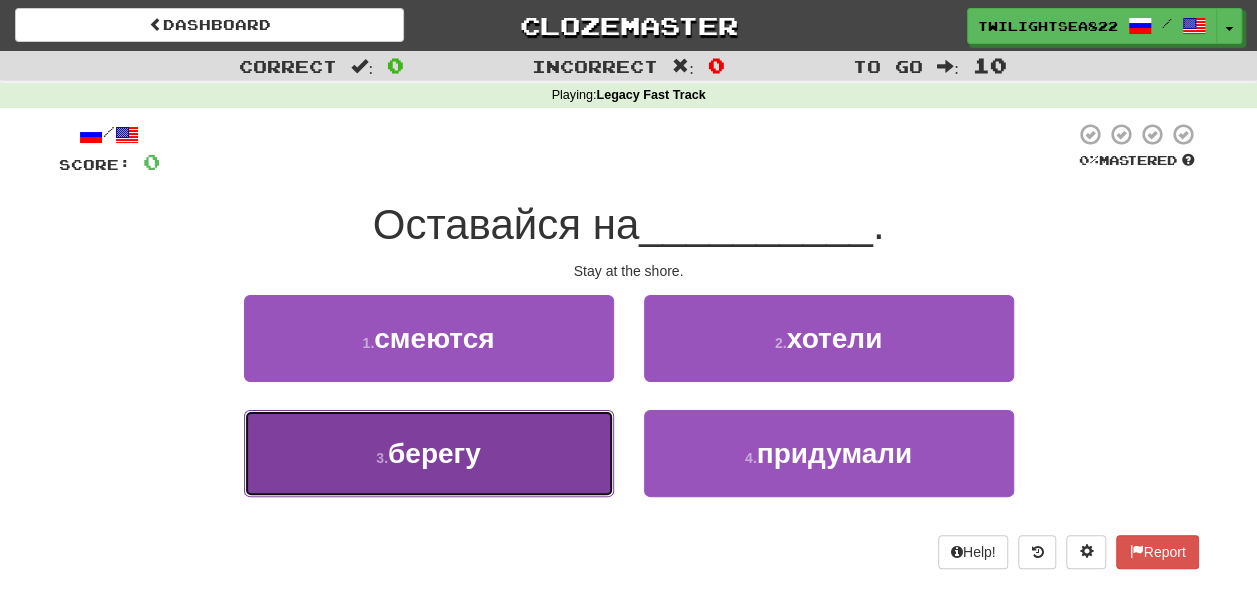 click on "3 .  берегу" at bounding box center [429, 453] 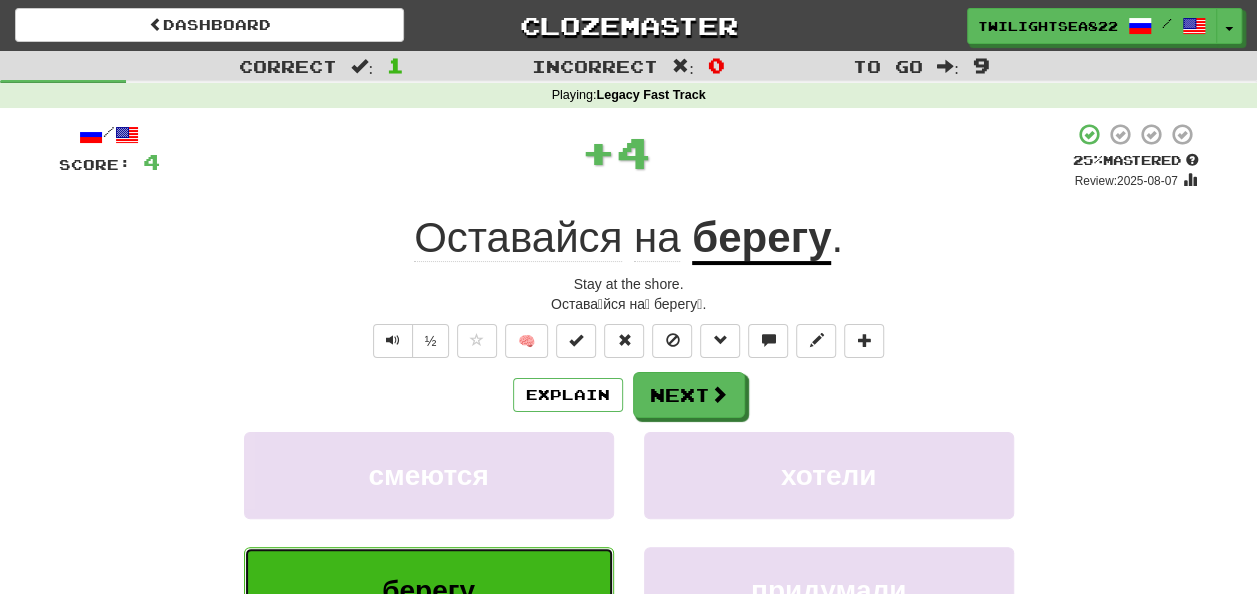 type 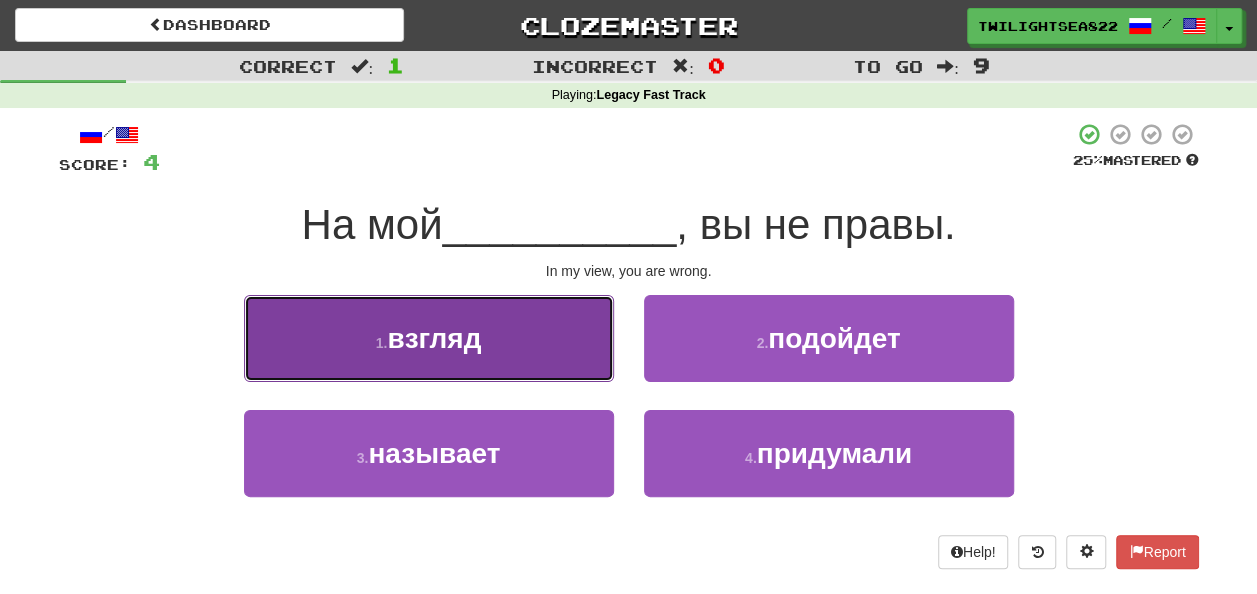 click on "1 .  взгляд" at bounding box center [429, 338] 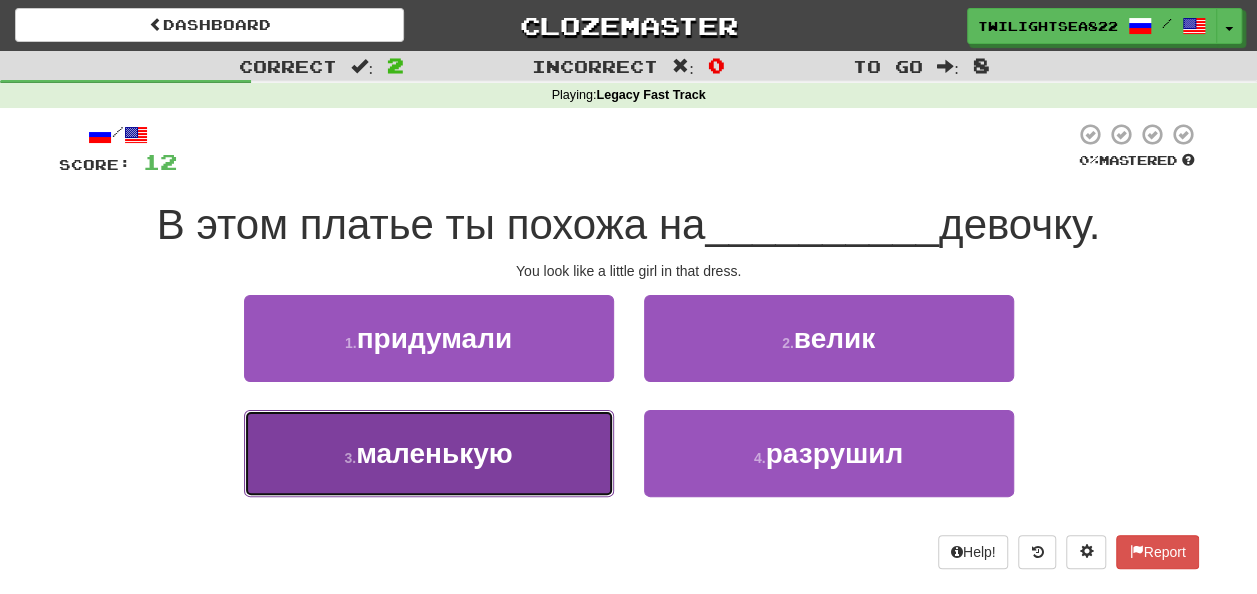 click on "3 .  маленькую" at bounding box center (429, 453) 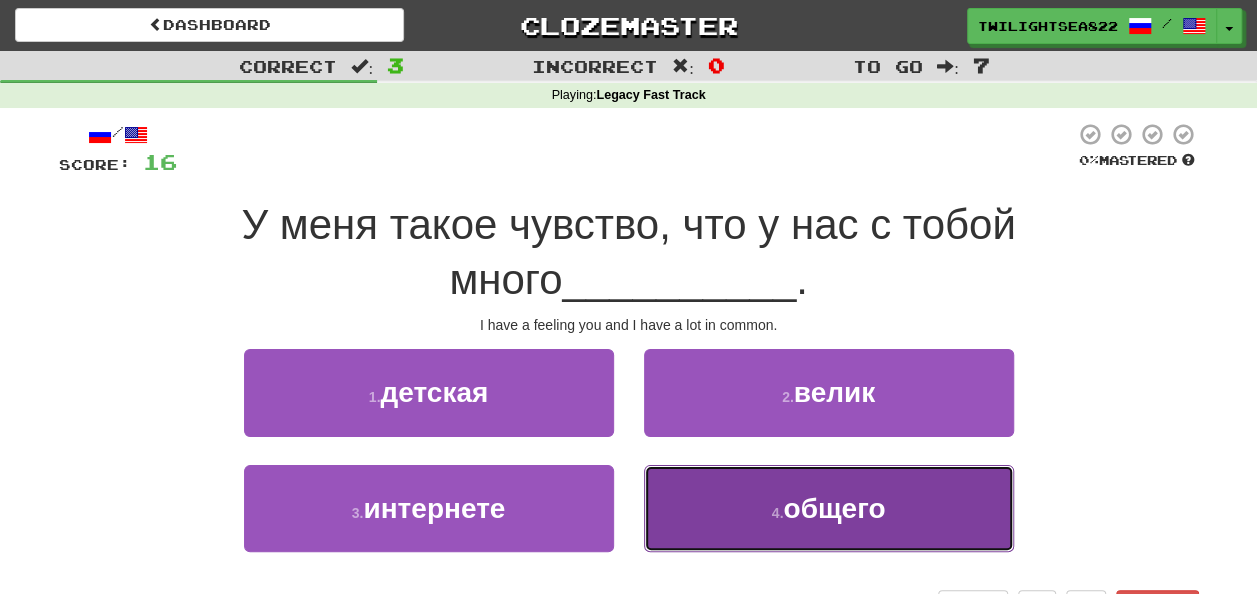 click on "4 .  общего" at bounding box center (829, 508) 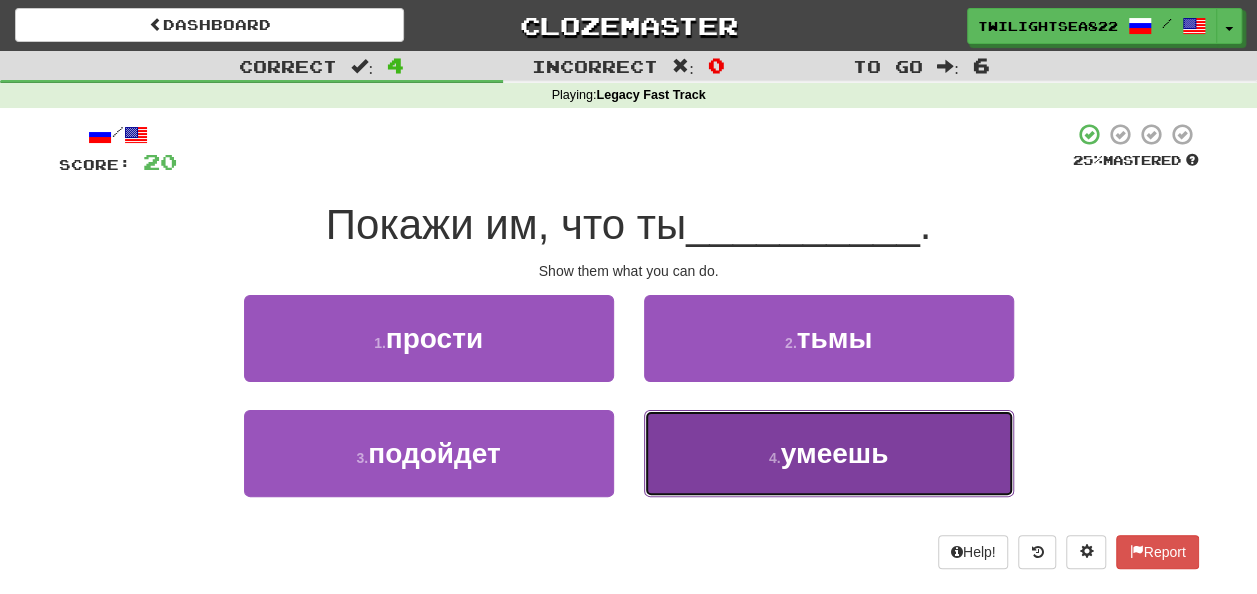 click on "4 .  умеешь" at bounding box center (829, 453) 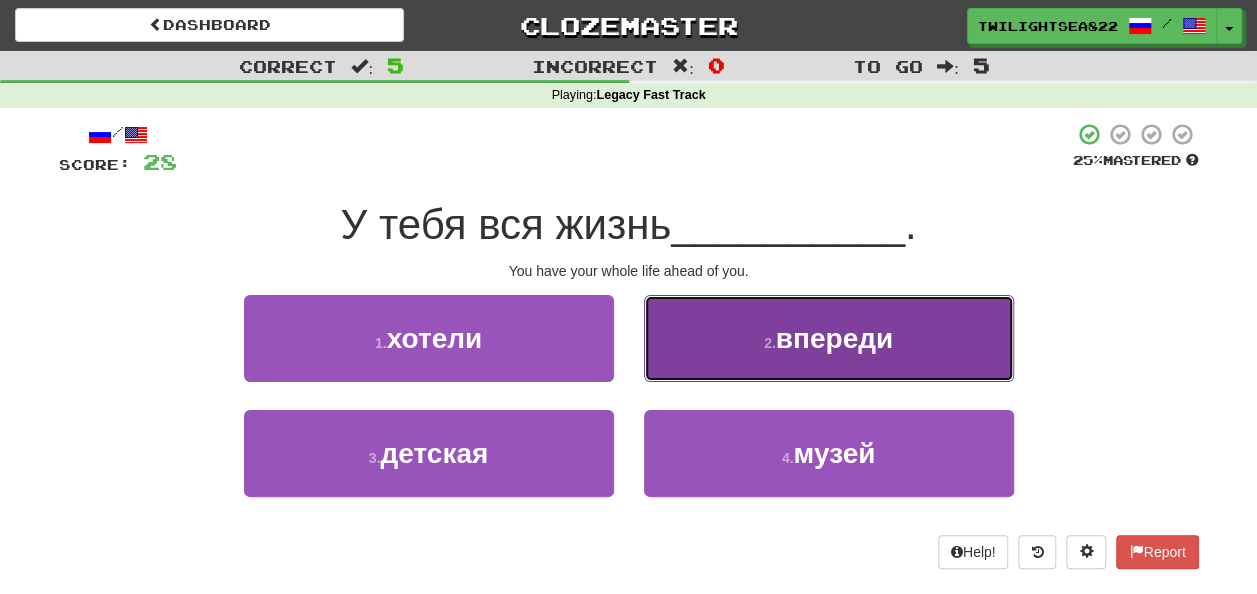 click on "2 .  впереди" at bounding box center (829, 338) 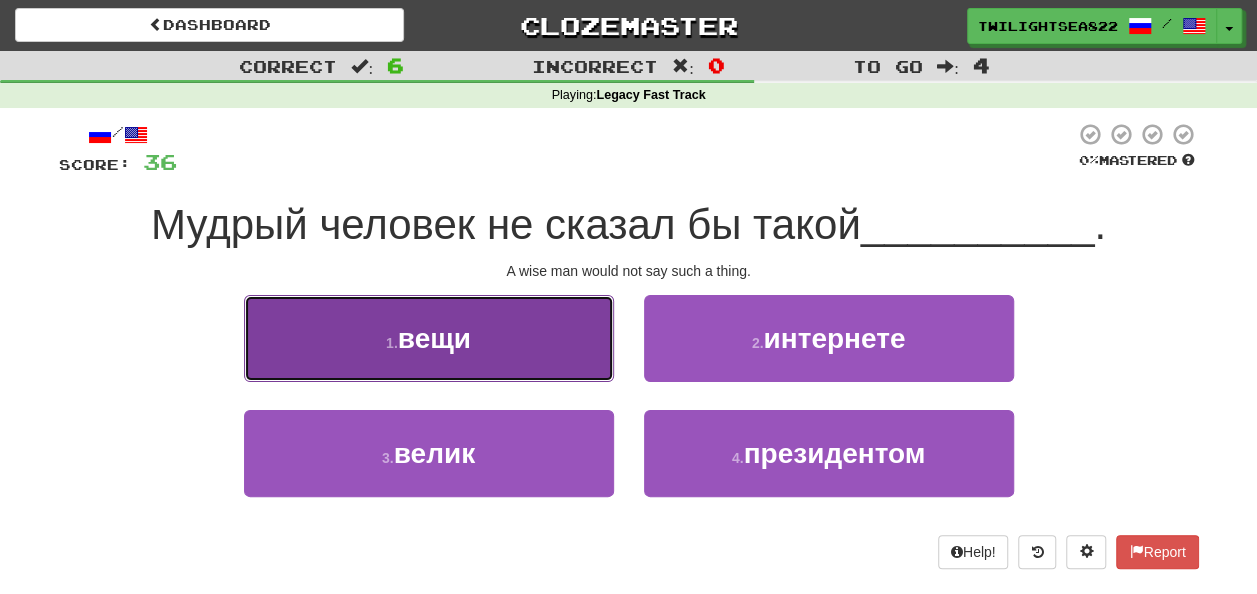 click on "1 .  вещи" at bounding box center [429, 338] 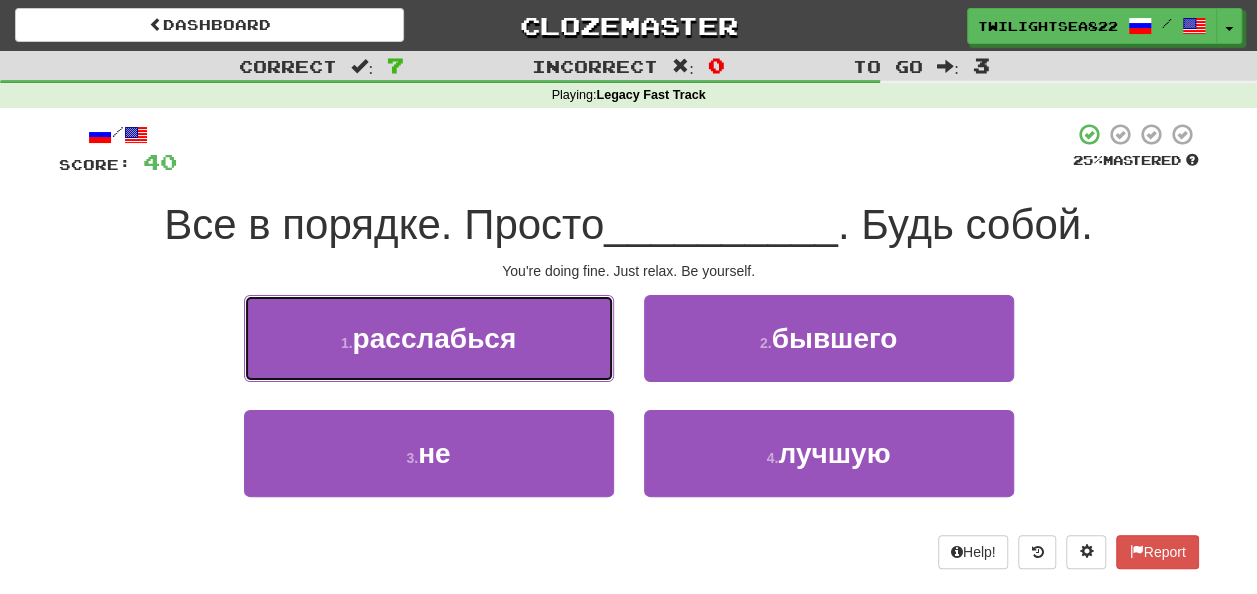 click on "1 .  расслабься" at bounding box center [429, 338] 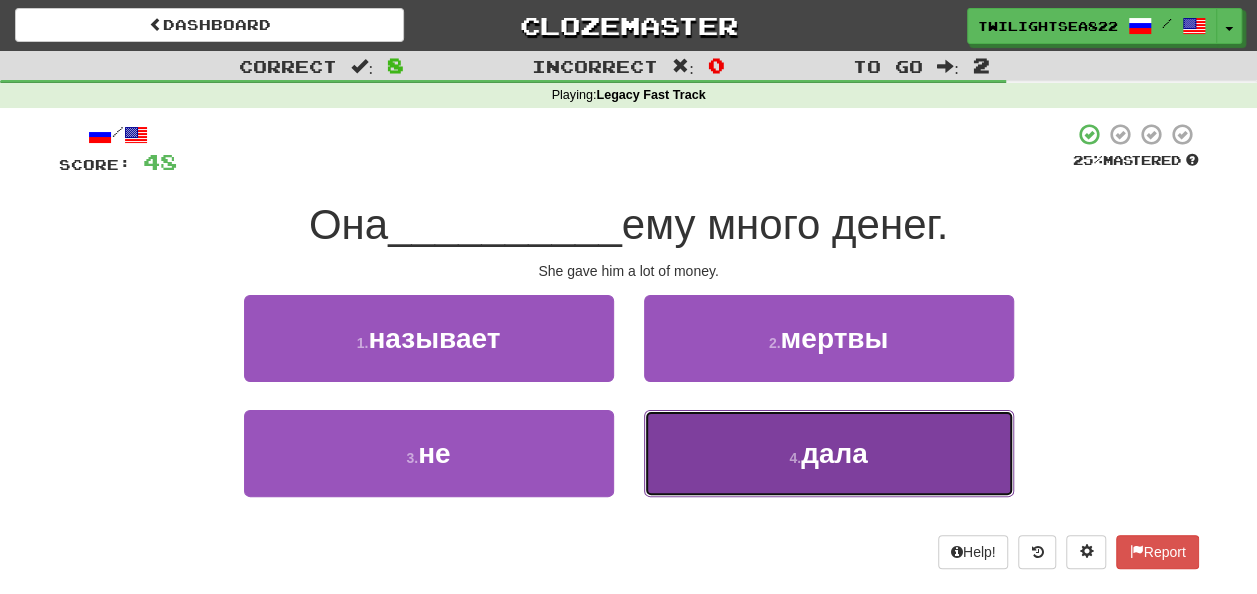 click on "4 .  дала" at bounding box center [829, 453] 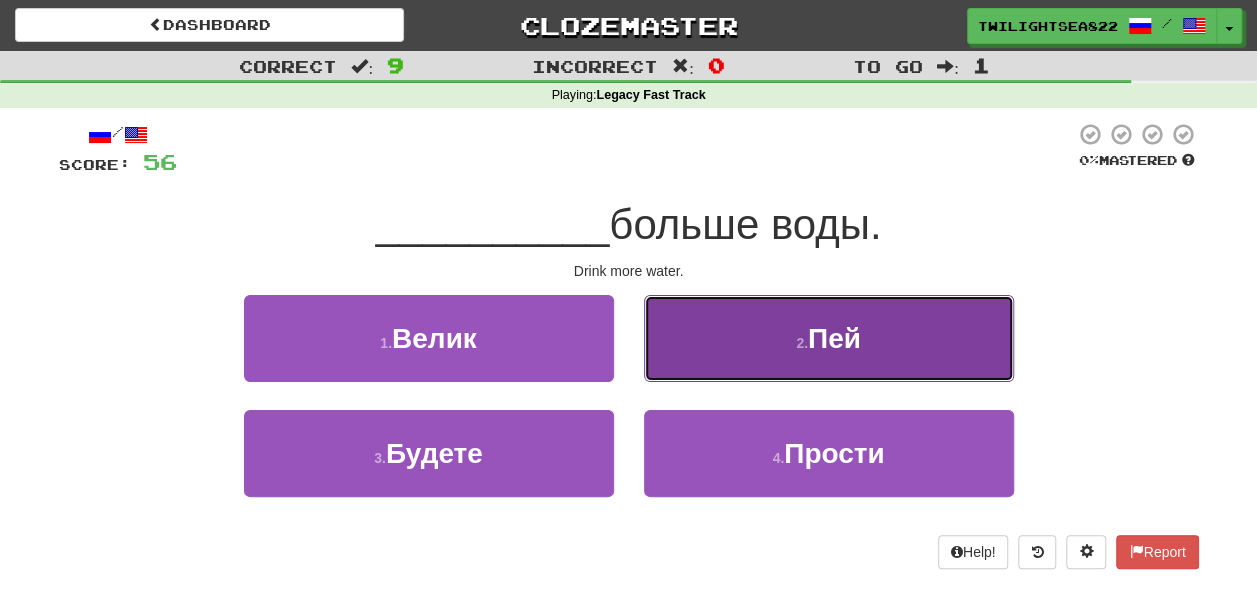 click on "2 .  Пей" at bounding box center [829, 338] 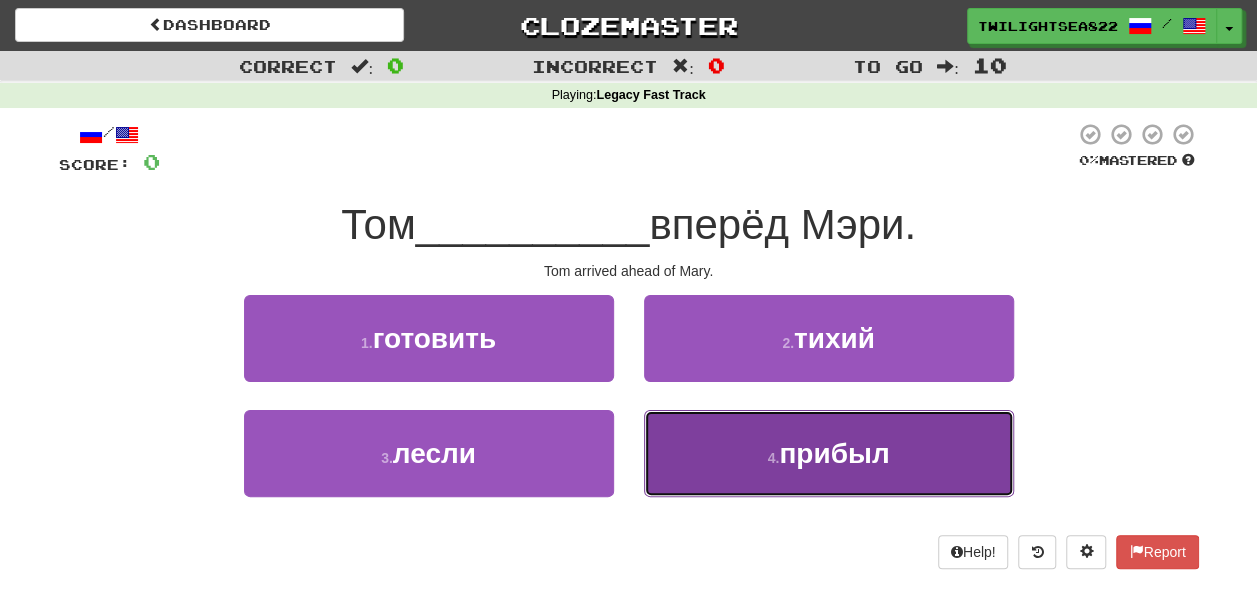 click on "4 .  прибыл" at bounding box center [829, 453] 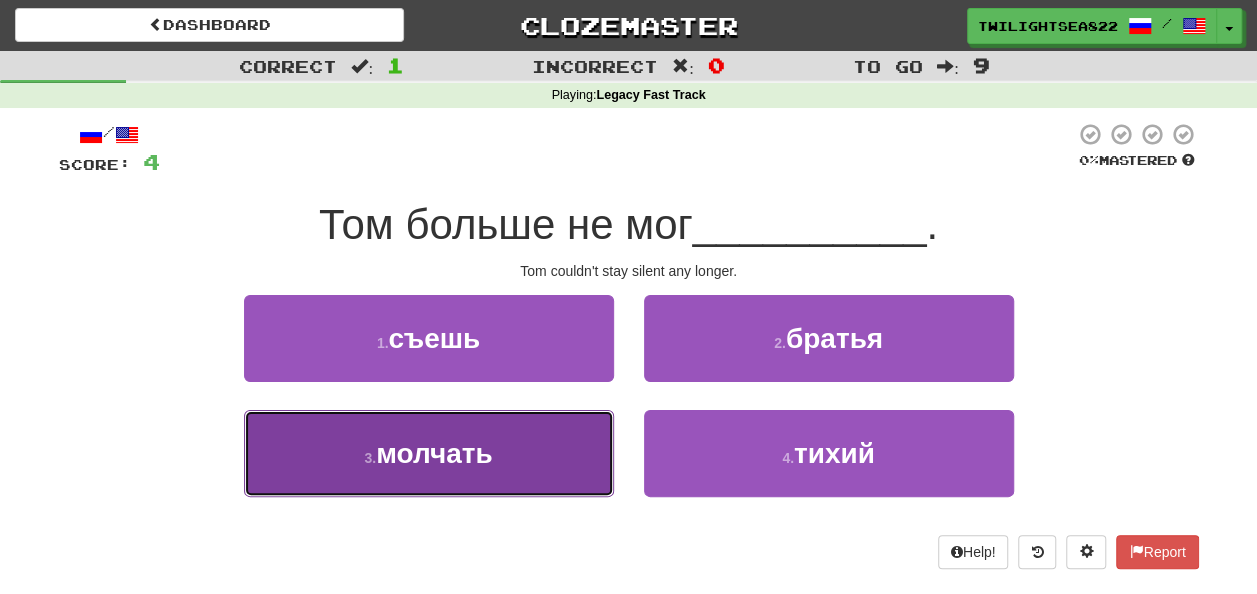 click on "3 .  молчать" at bounding box center [429, 453] 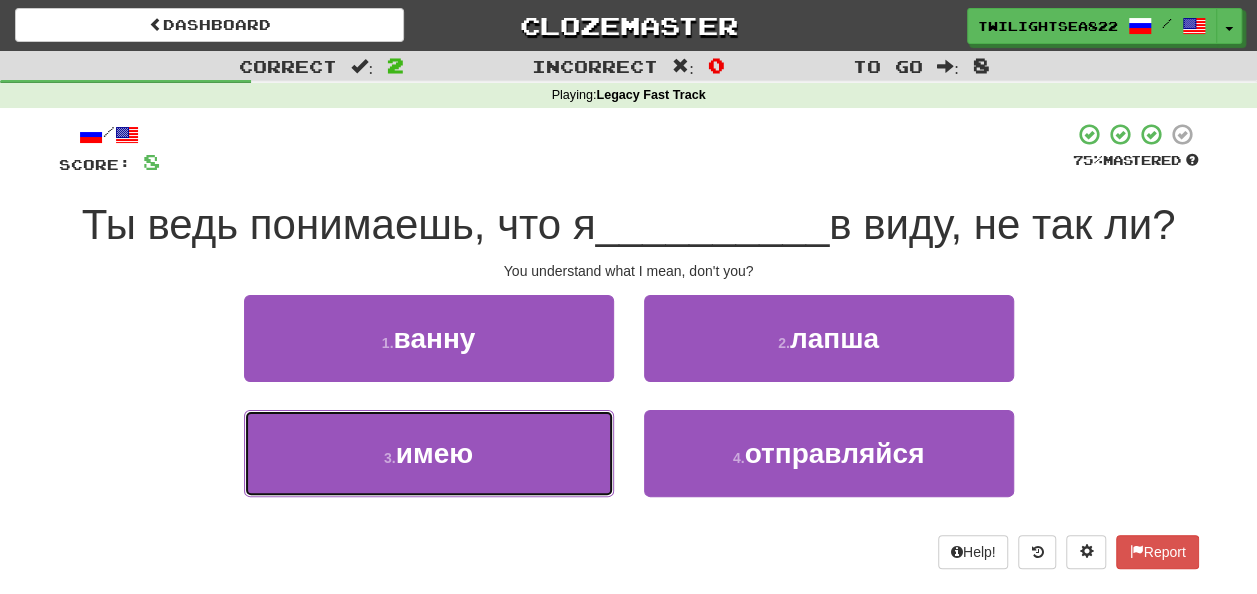 click on "3 .  имею" at bounding box center (429, 453) 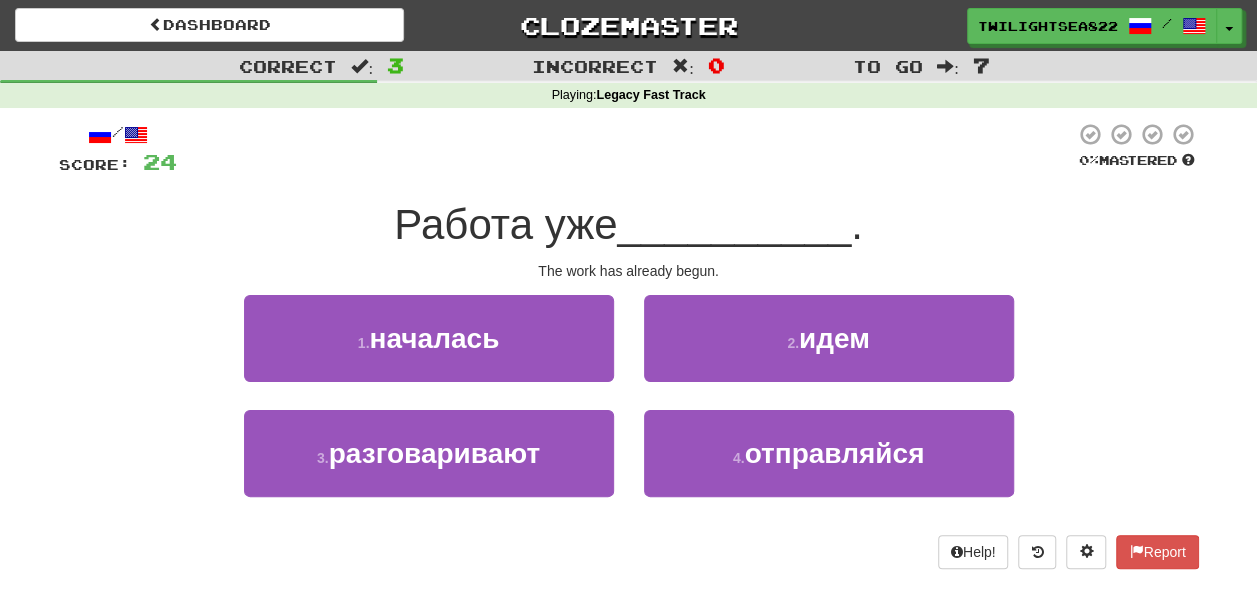 click on "1 .  началась" at bounding box center [429, 352] 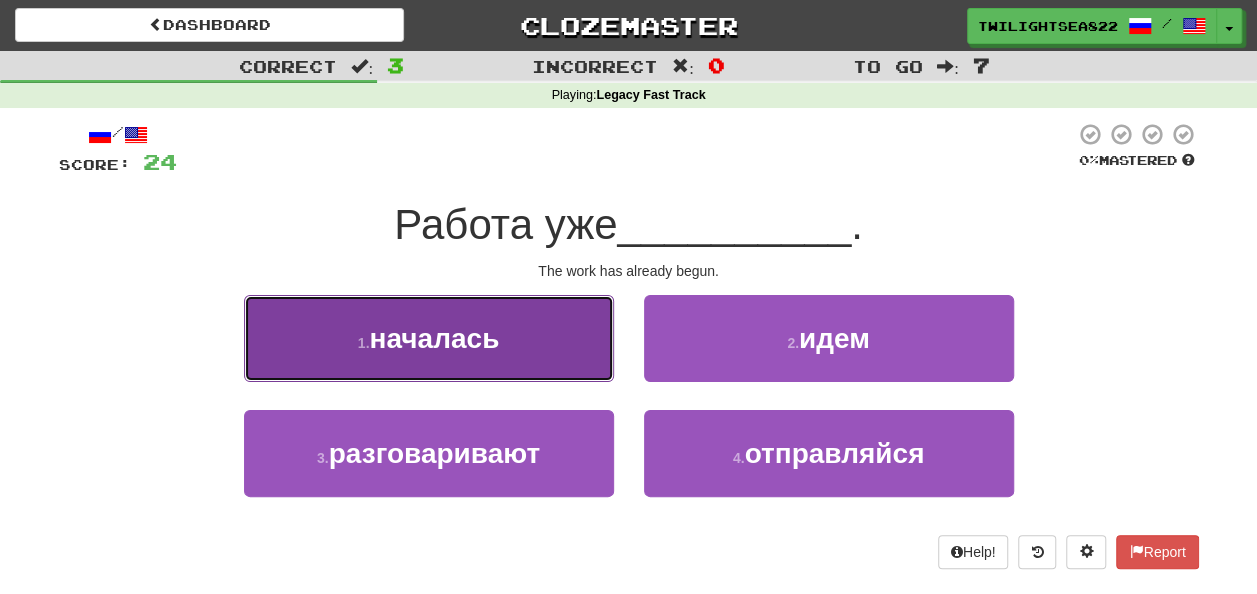 click on "1 .  началась" at bounding box center [429, 338] 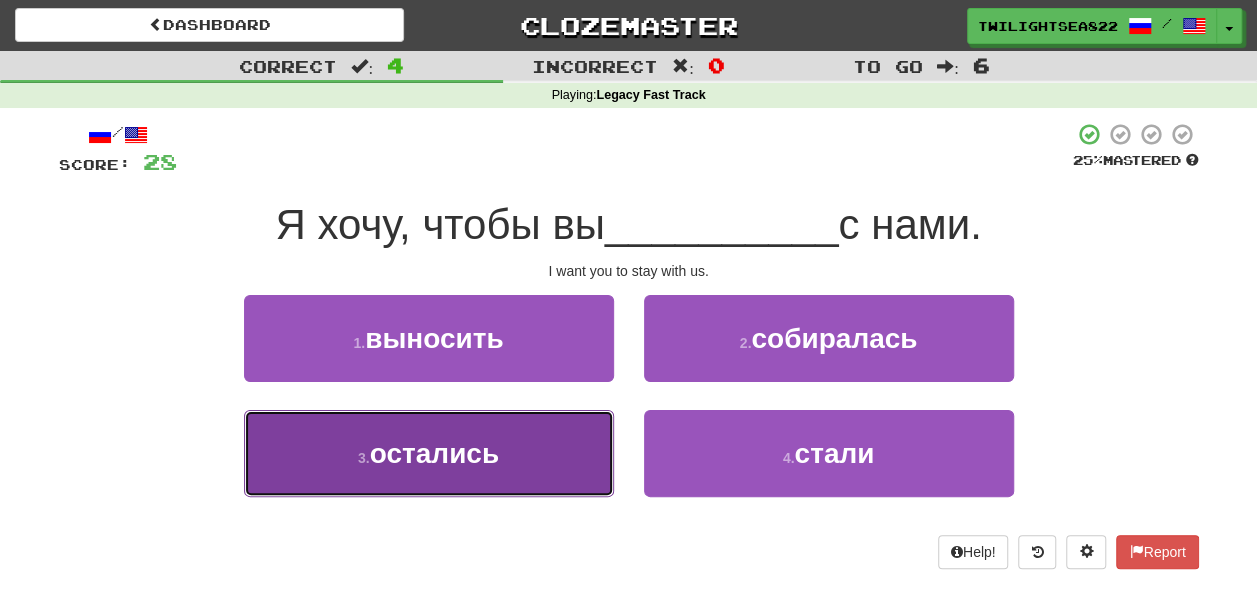click on "3 .  остались" at bounding box center [429, 453] 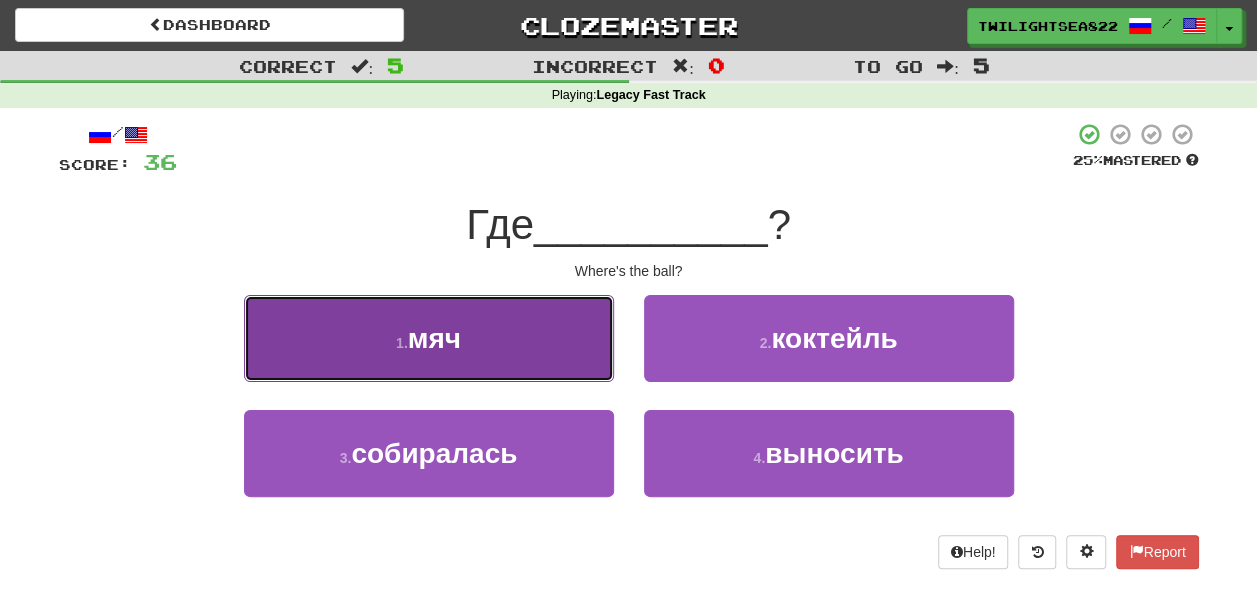 click on "1 .  мяч" at bounding box center [429, 338] 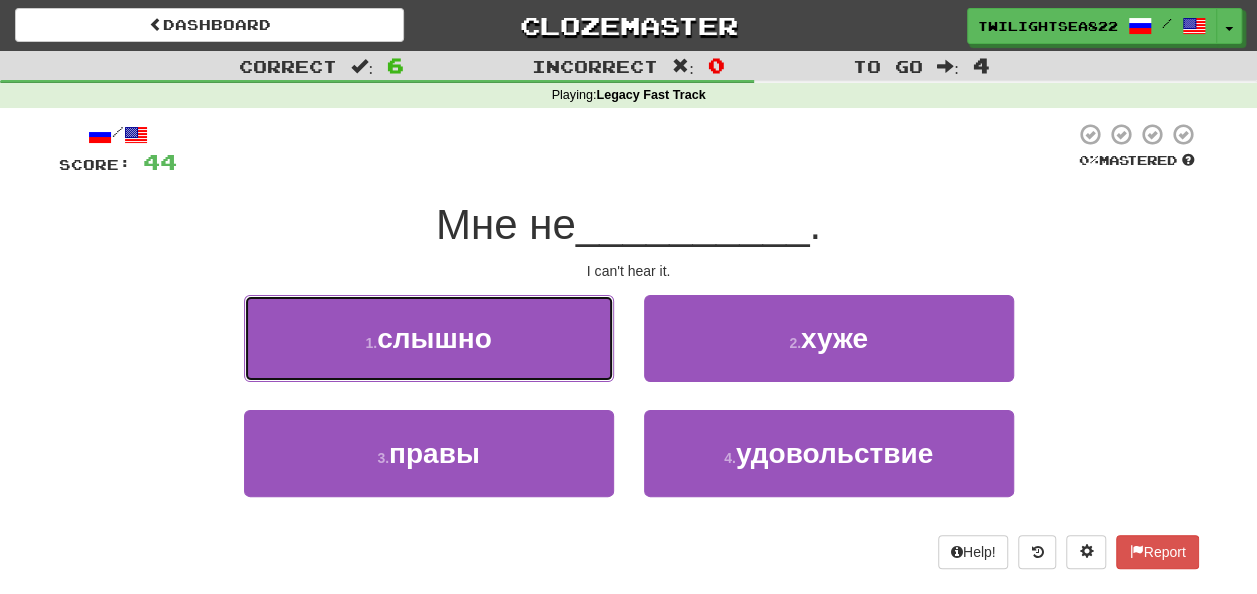click on "1 .  слышно" at bounding box center [429, 338] 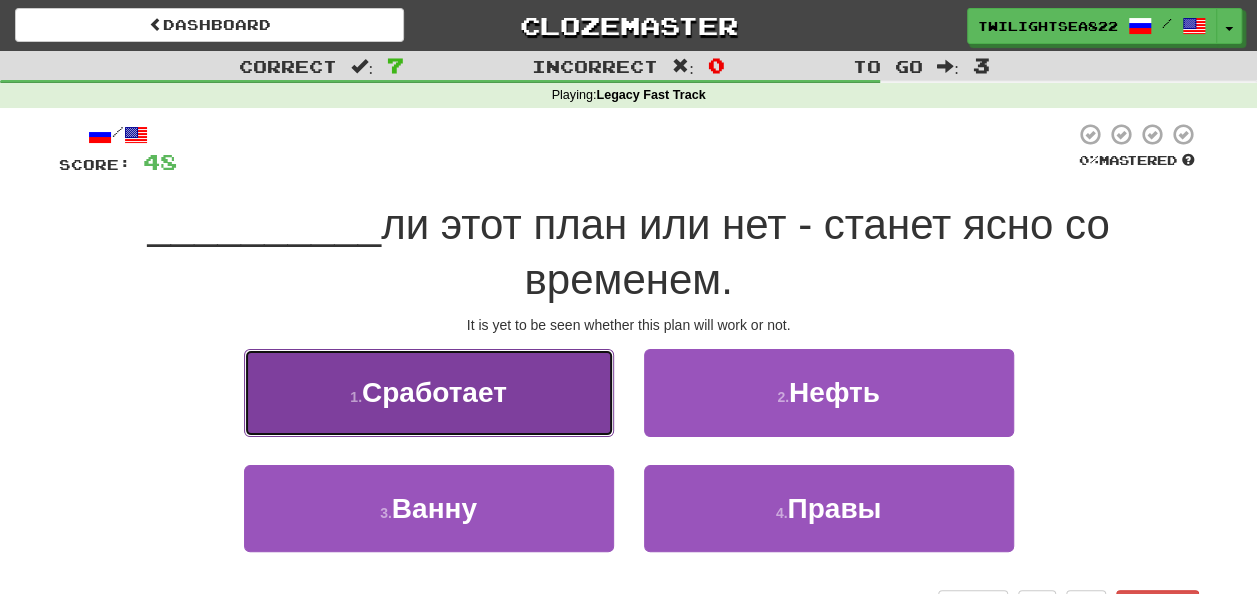 click on "Сработает" at bounding box center (434, 392) 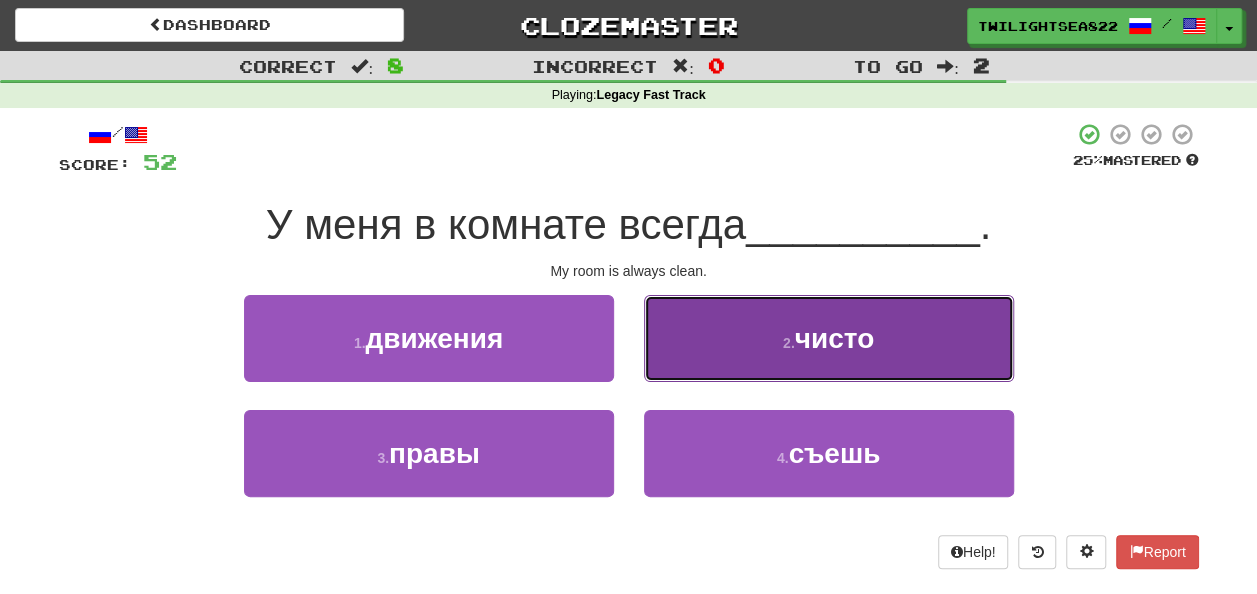 click on "2 .  чисто" at bounding box center [829, 338] 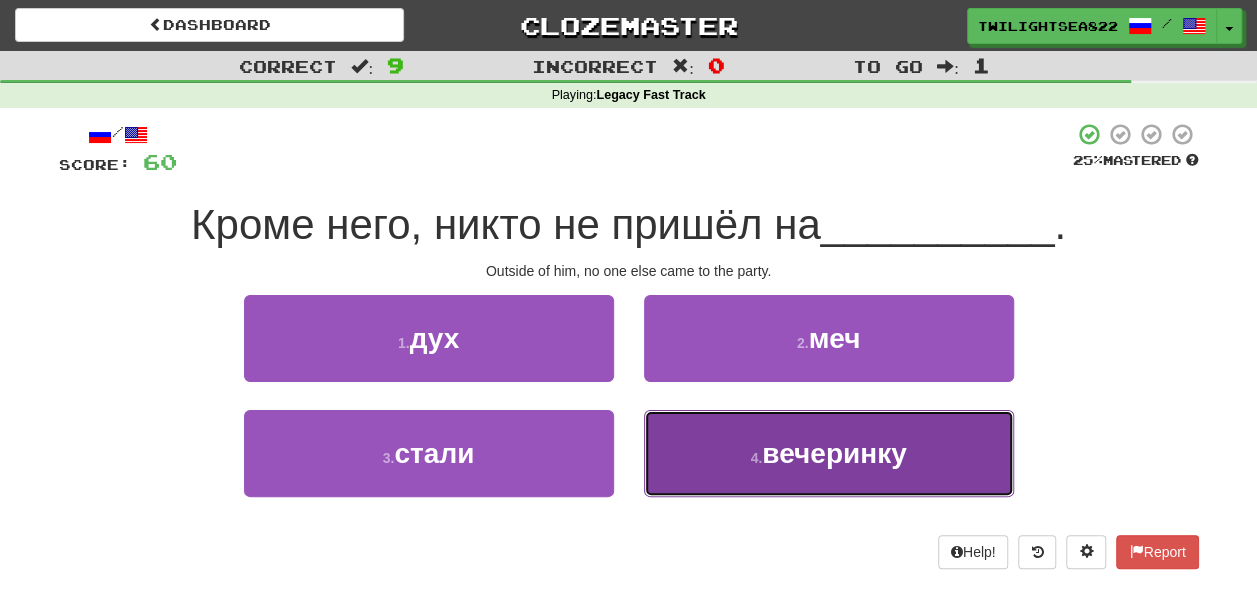 click on "4 .  вечеринку" at bounding box center [829, 453] 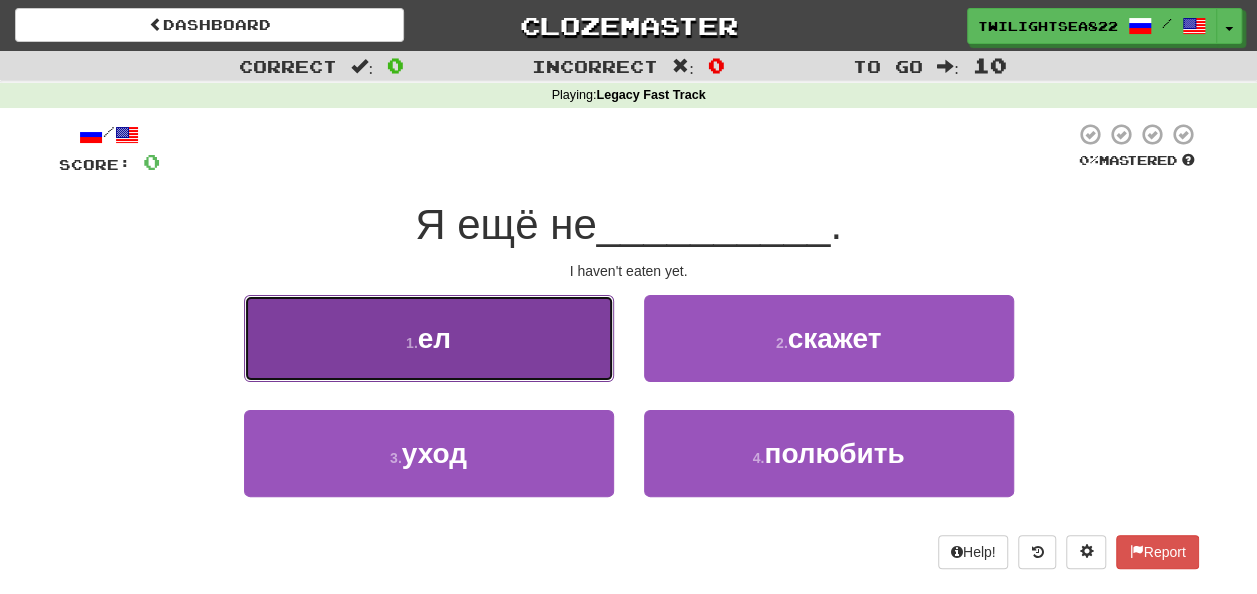 click on "1 .  ел" at bounding box center [429, 338] 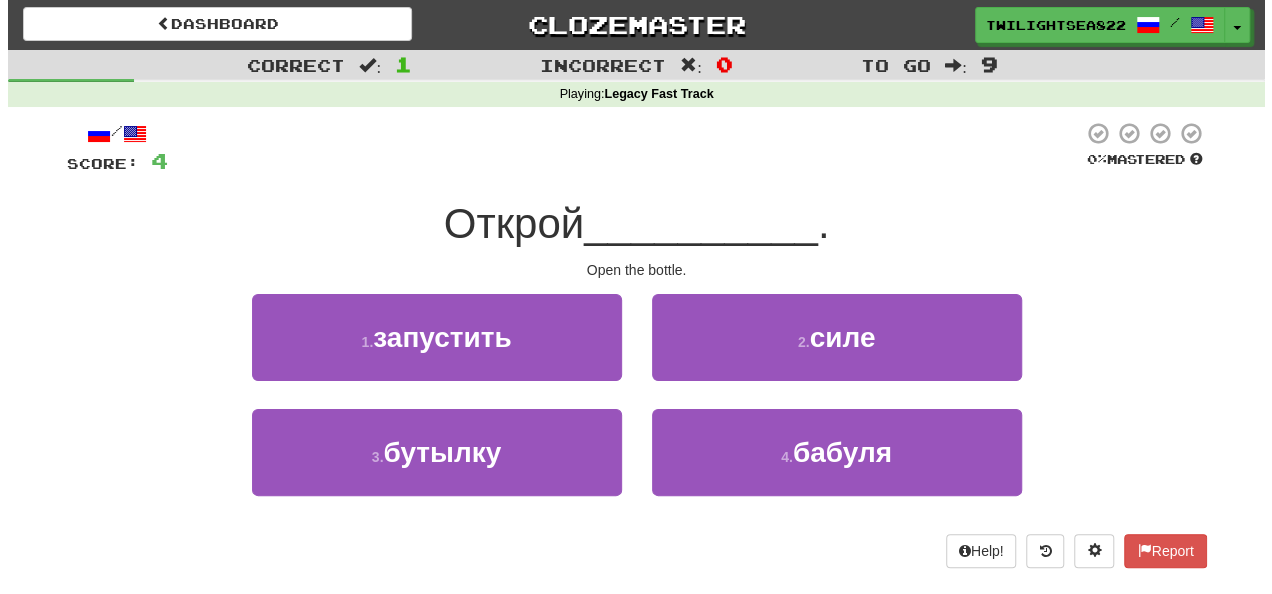 scroll, scrollTop: 0, scrollLeft: 0, axis: both 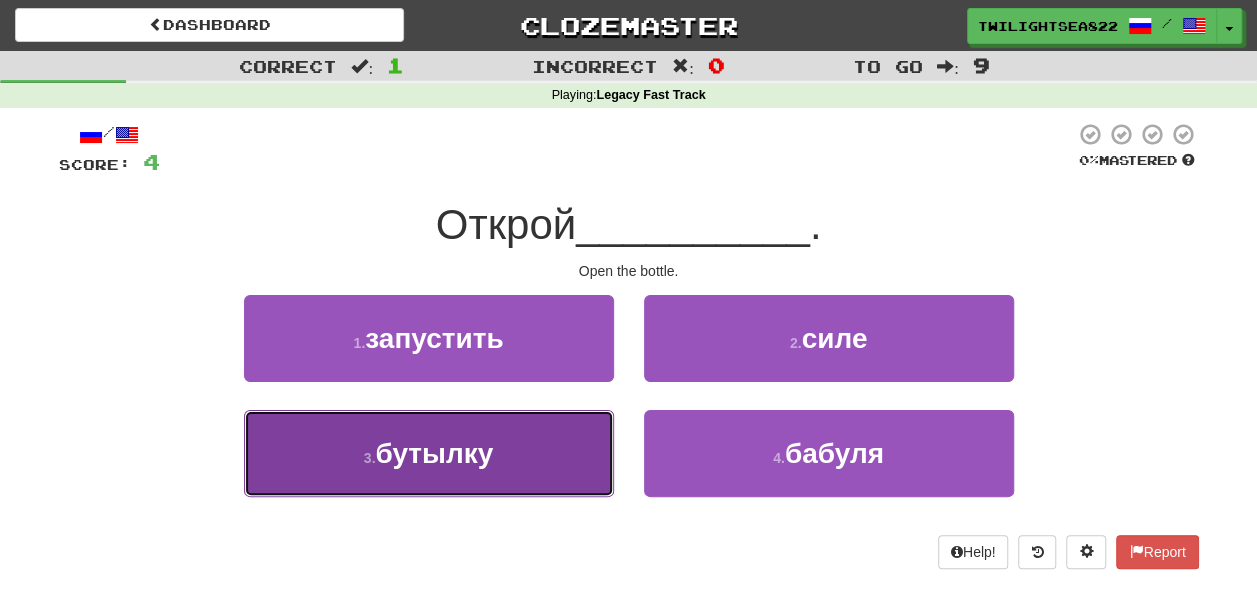 click on "3 .  бутылку" at bounding box center [429, 453] 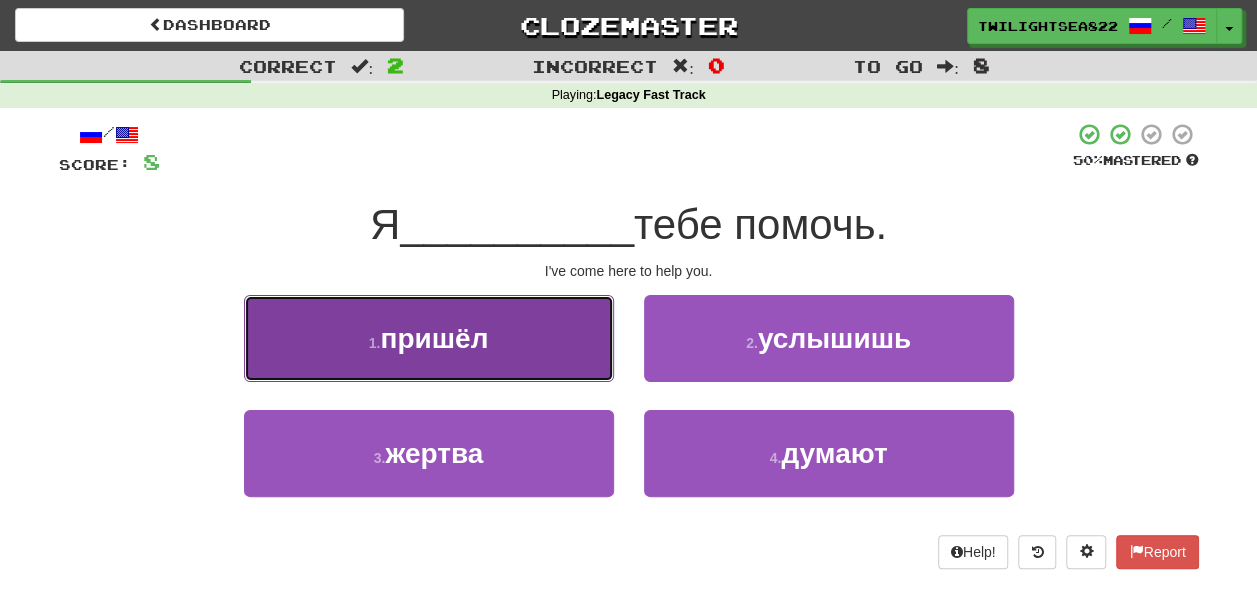 click on "1 .  пришёл" at bounding box center (429, 338) 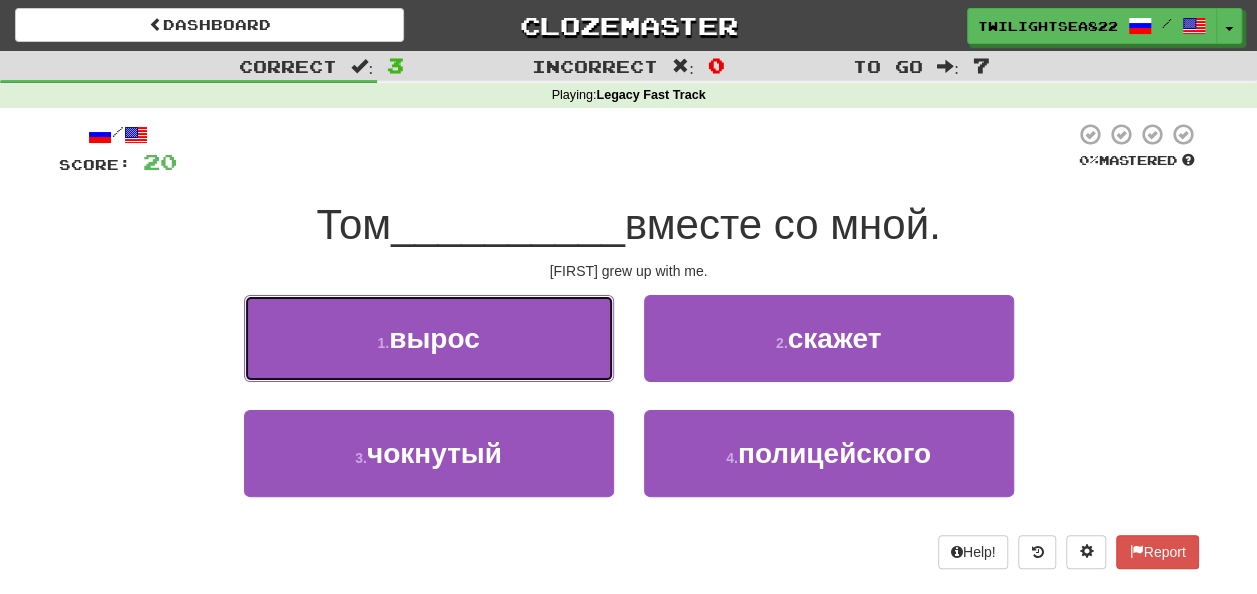 click on "1 .  вырос" at bounding box center [429, 338] 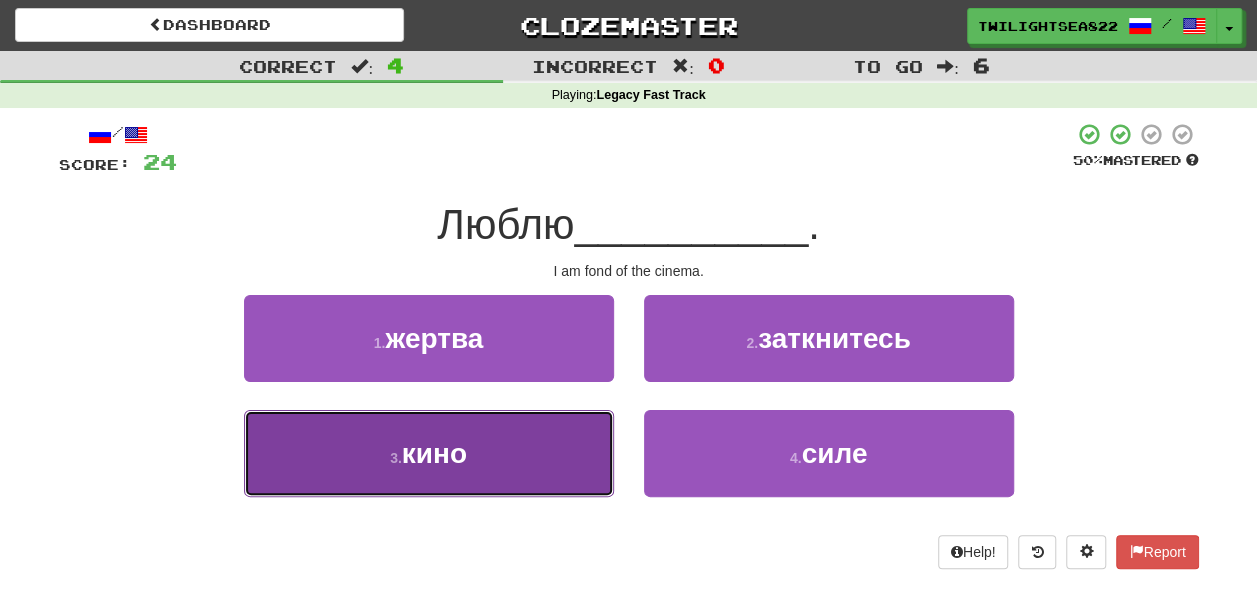 click on "3 .  кино" at bounding box center [429, 453] 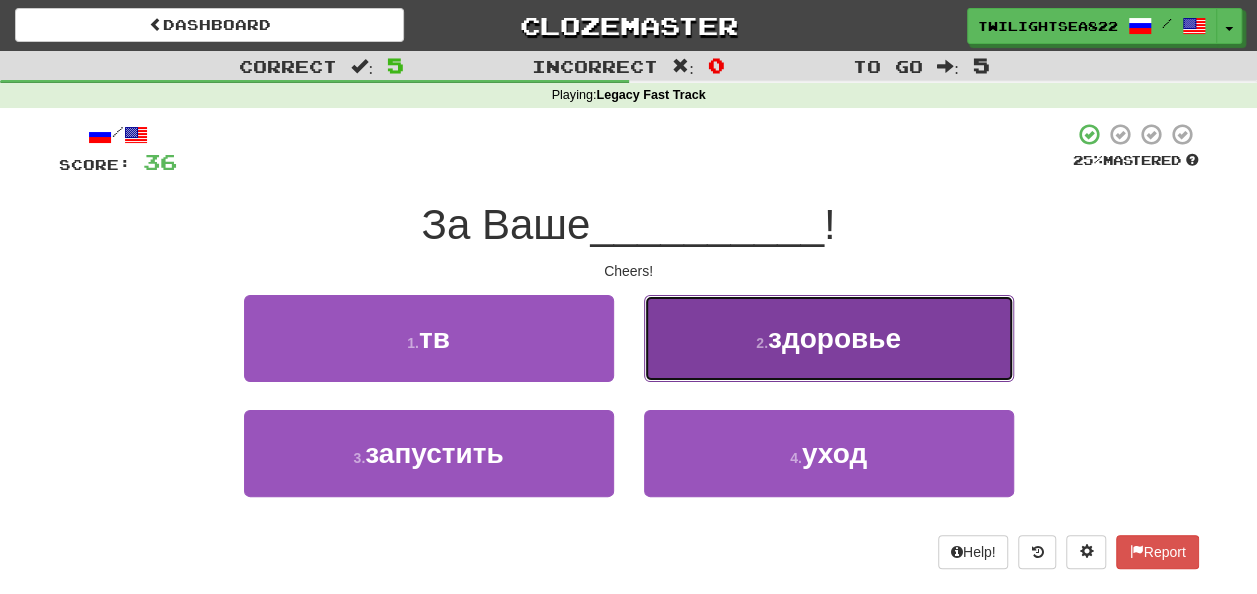 click on "2 .  здоровье" at bounding box center [829, 338] 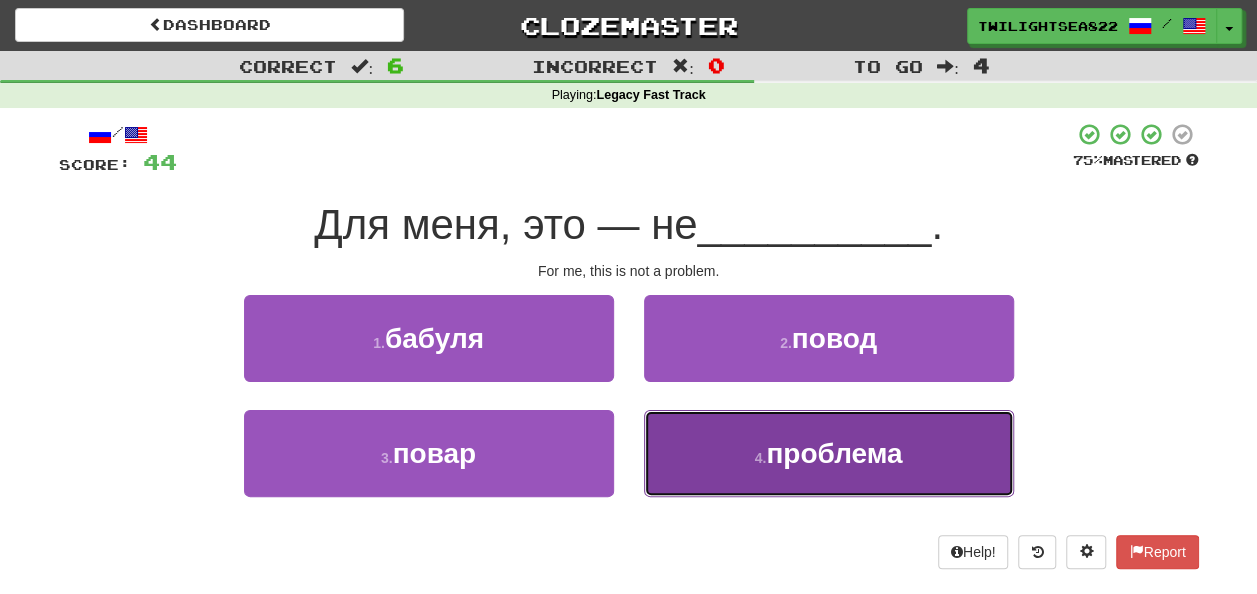 click on "4 .  проблема" at bounding box center [829, 453] 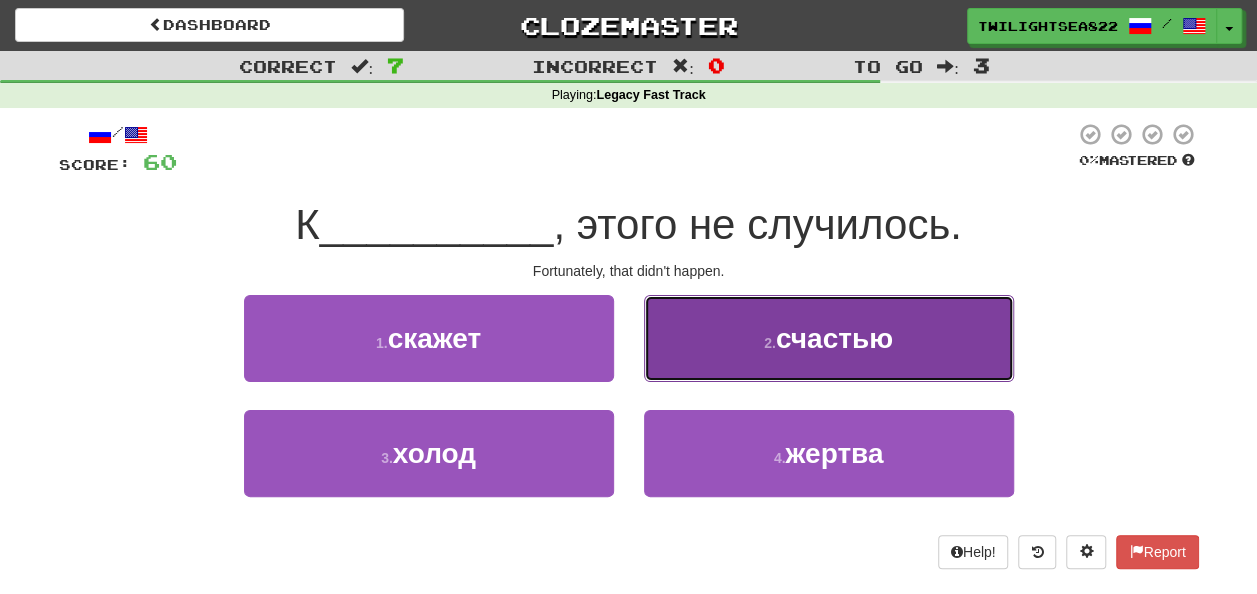 click on "2 ." at bounding box center [770, 343] 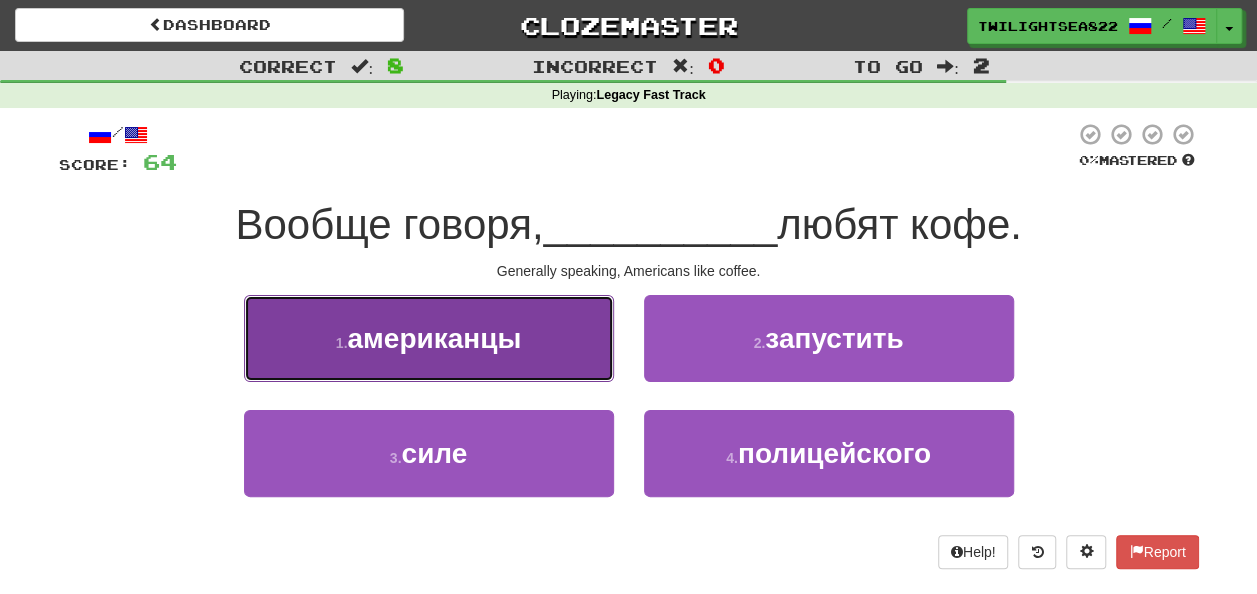 click on "1 .  американцы" at bounding box center (429, 338) 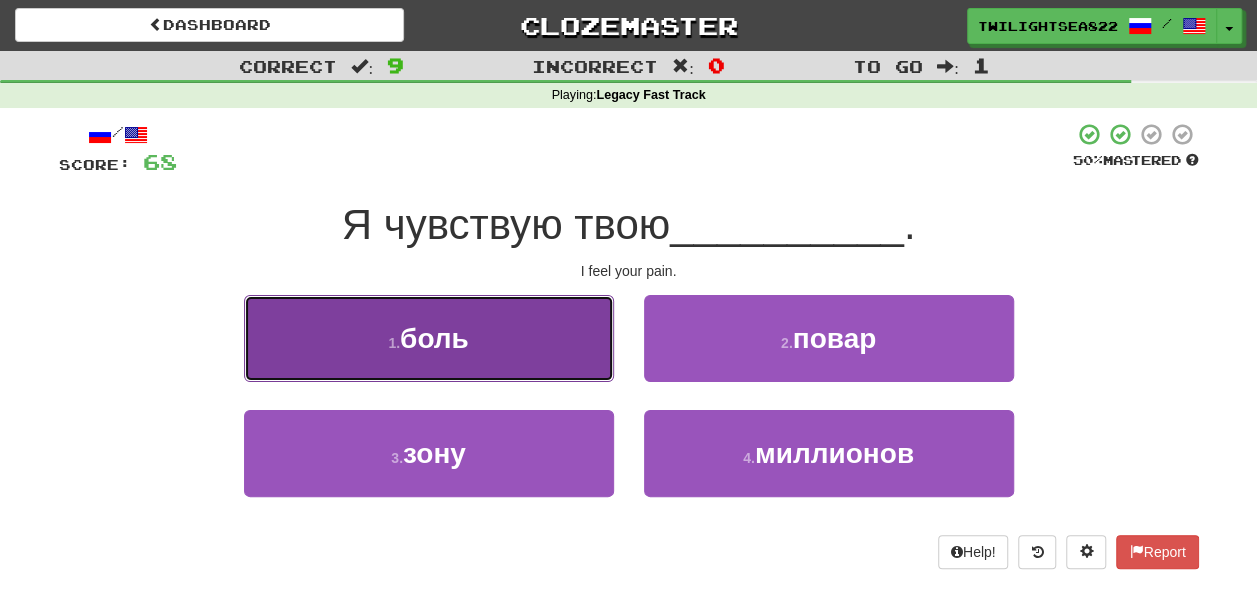 type 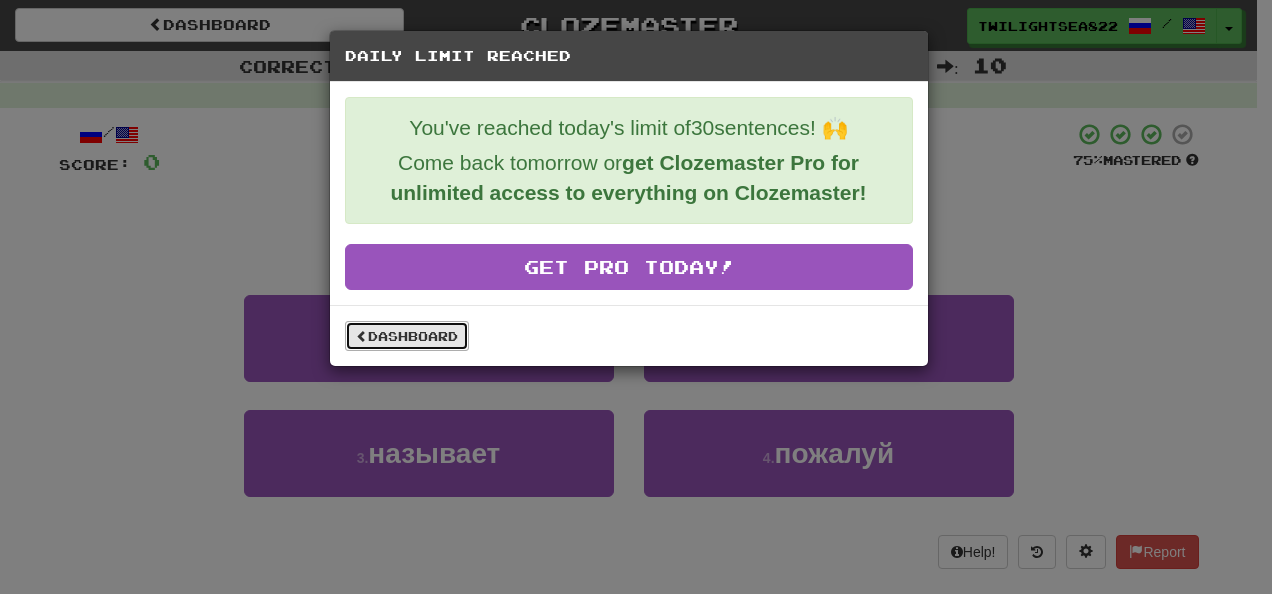 click on "Dashboard" at bounding box center (407, 336) 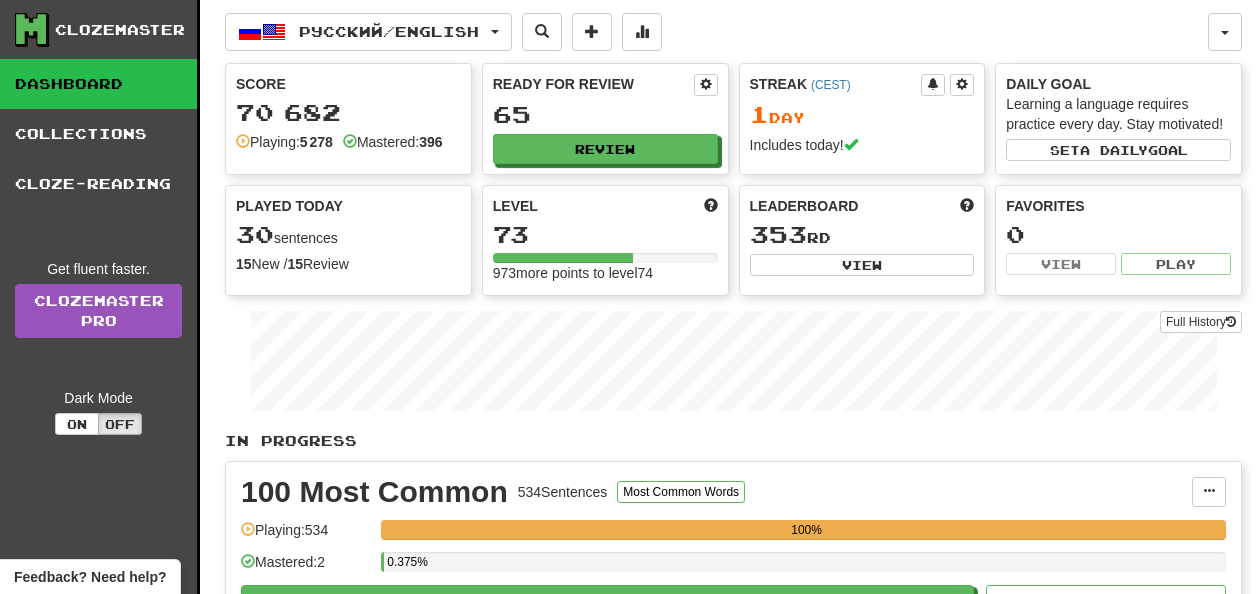 scroll, scrollTop: 0, scrollLeft: 0, axis: both 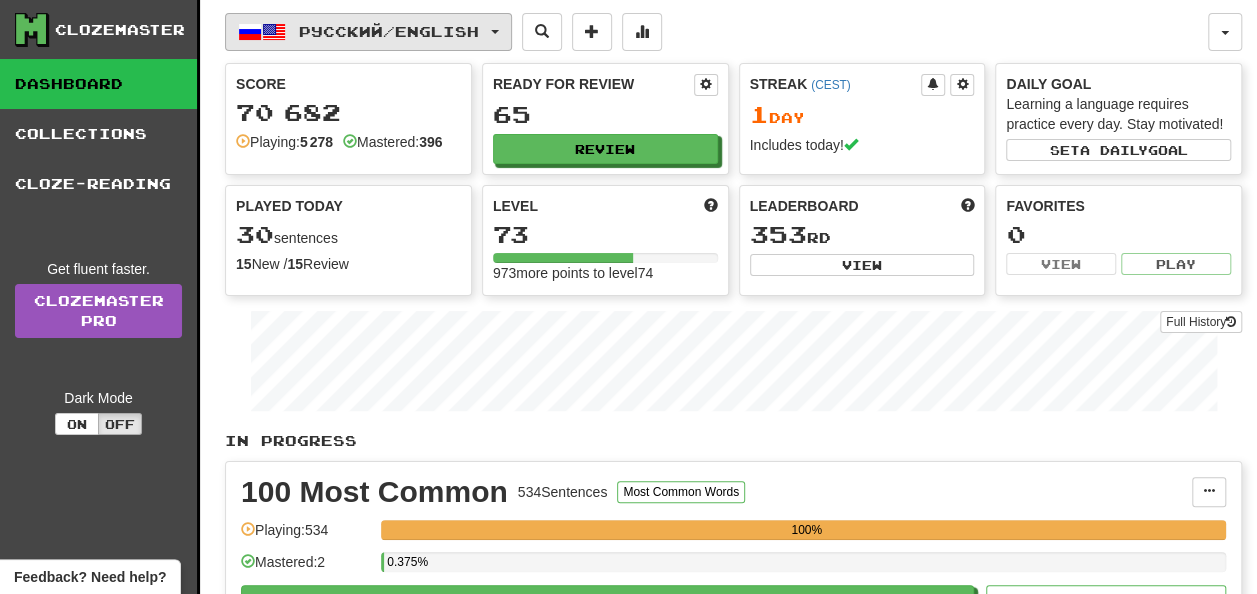 click at bounding box center (274, 32) 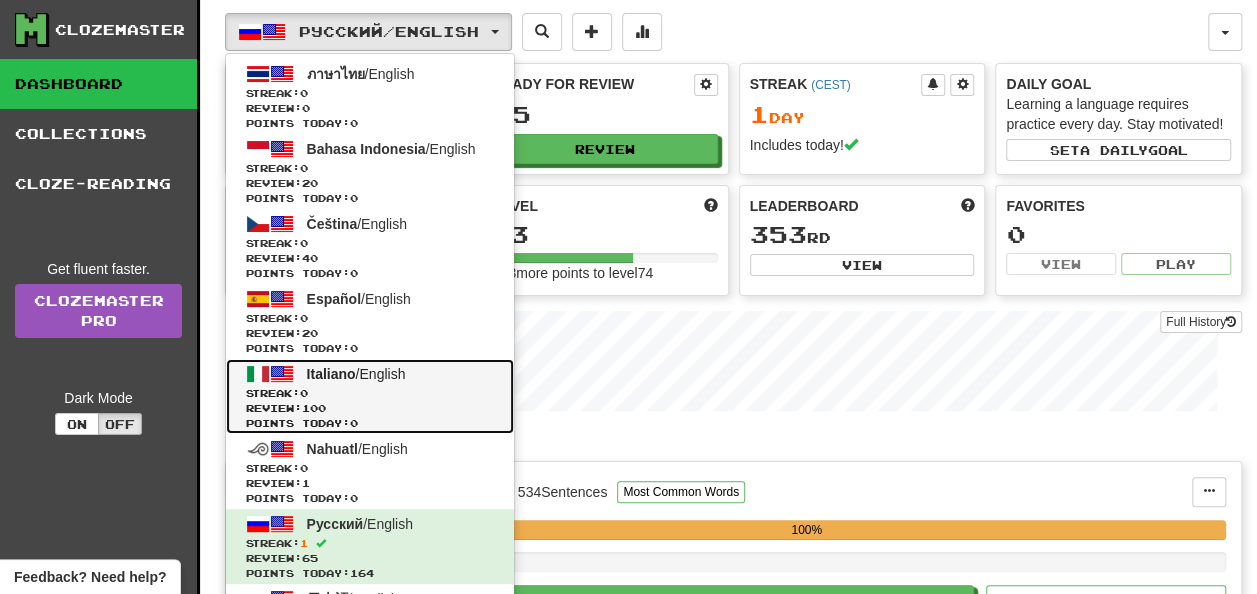 click on "Italiano  /  English Streak:  0   Review:  100 Points today:  0" at bounding box center (370, 396) 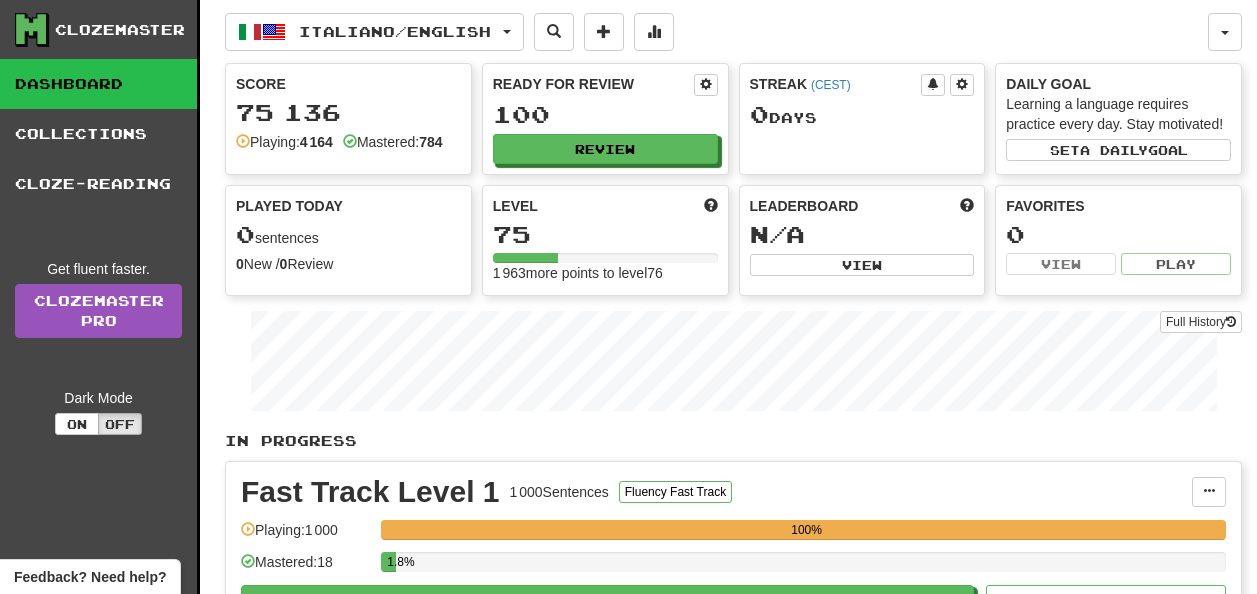 scroll, scrollTop: 0, scrollLeft: 0, axis: both 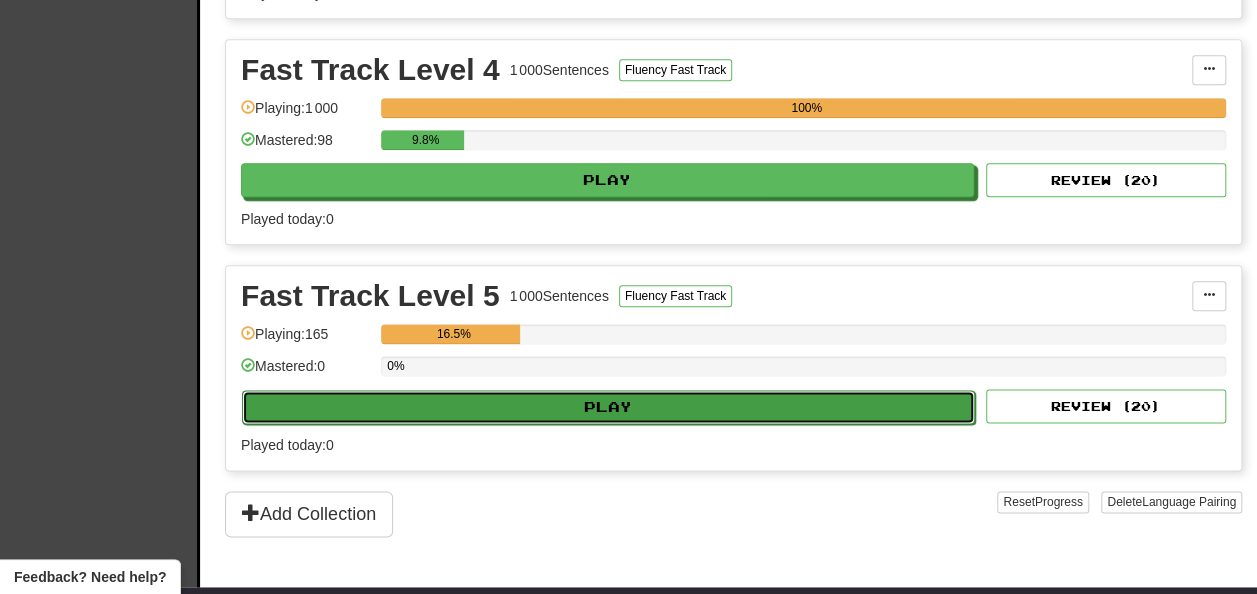 click on "Play" at bounding box center [608, 407] 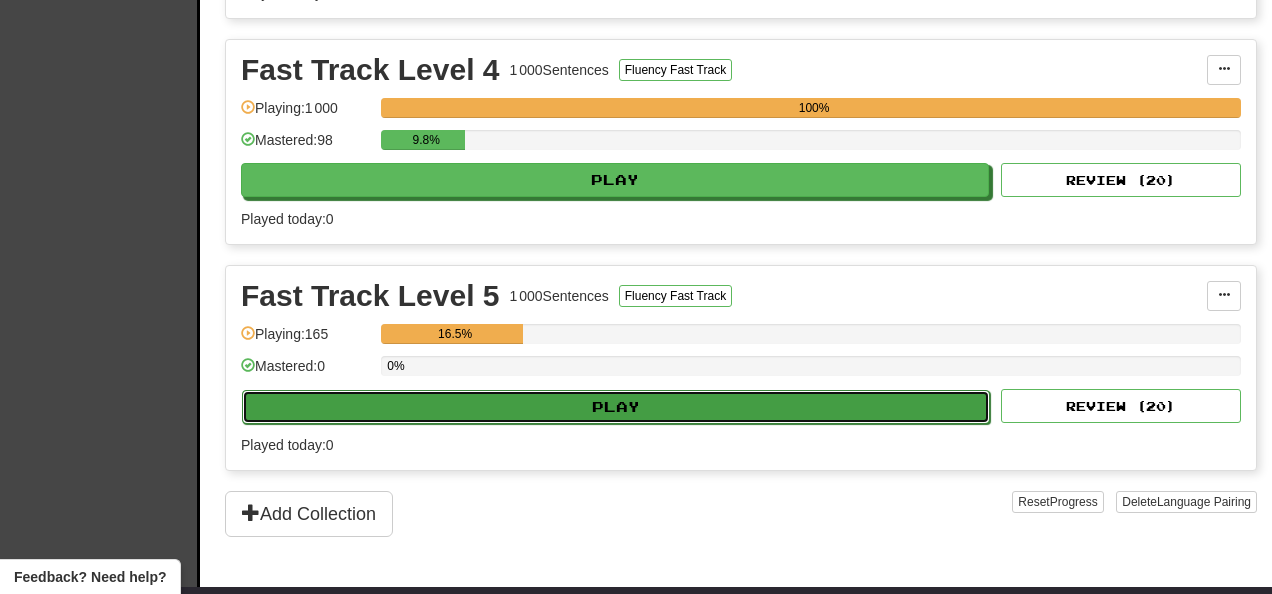 select on "**" 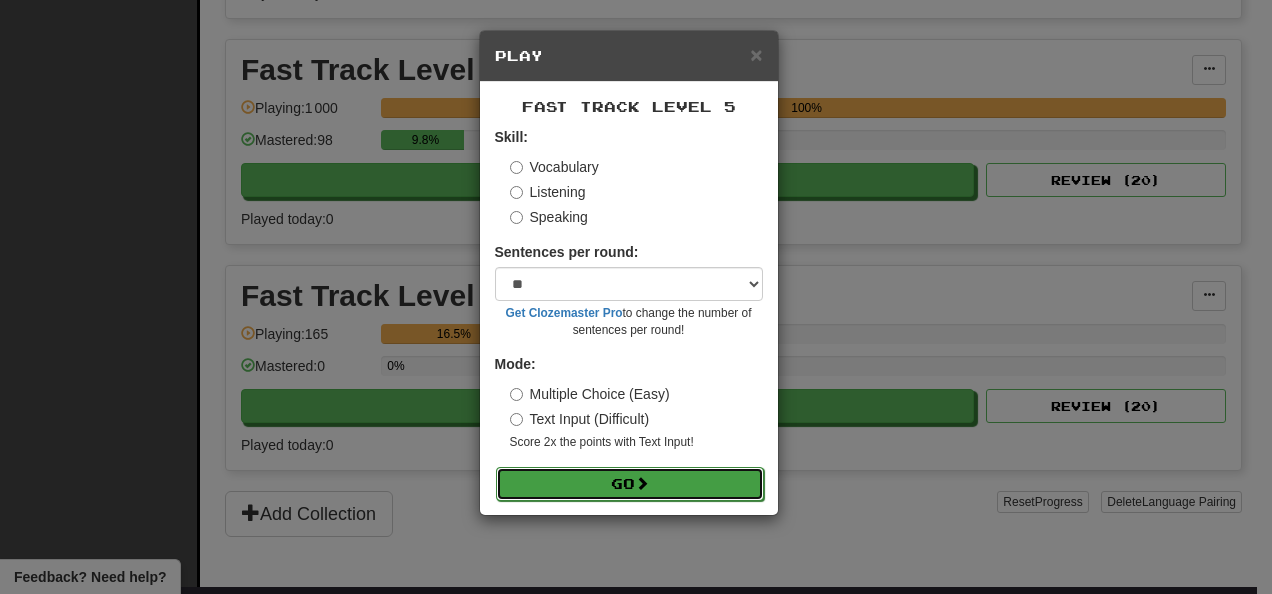 click on "Go" at bounding box center [630, 484] 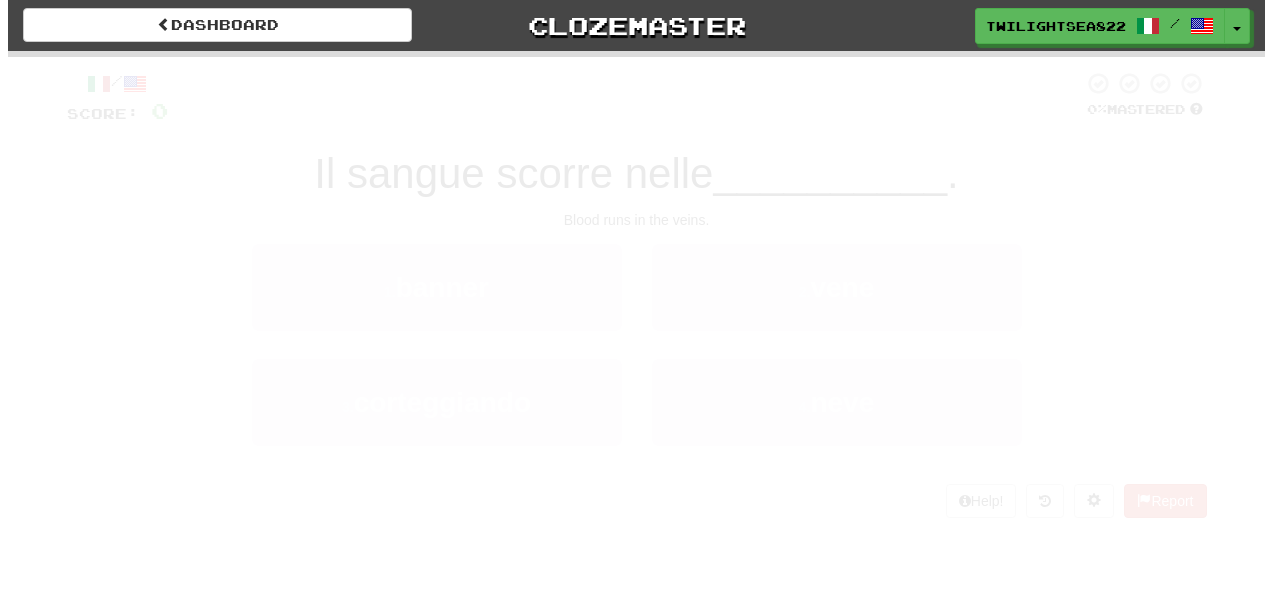 scroll, scrollTop: 0, scrollLeft: 0, axis: both 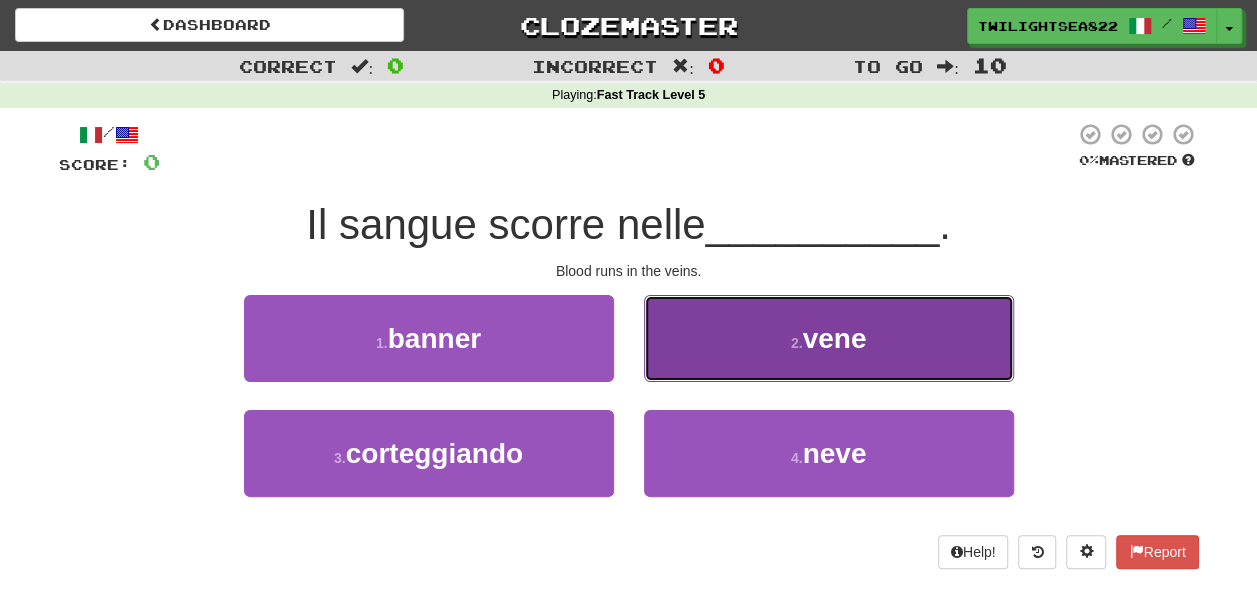 click on "2 .  vene" at bounding box center [829, 338] 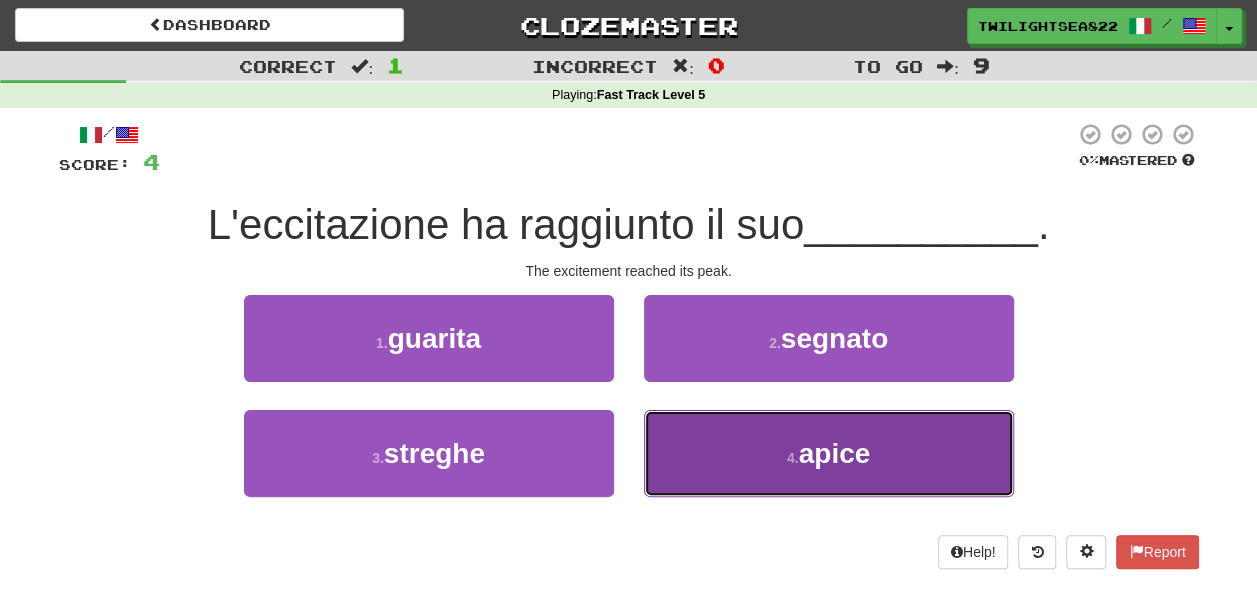 click on "4 .  apice" at bounding box center [829, 453] 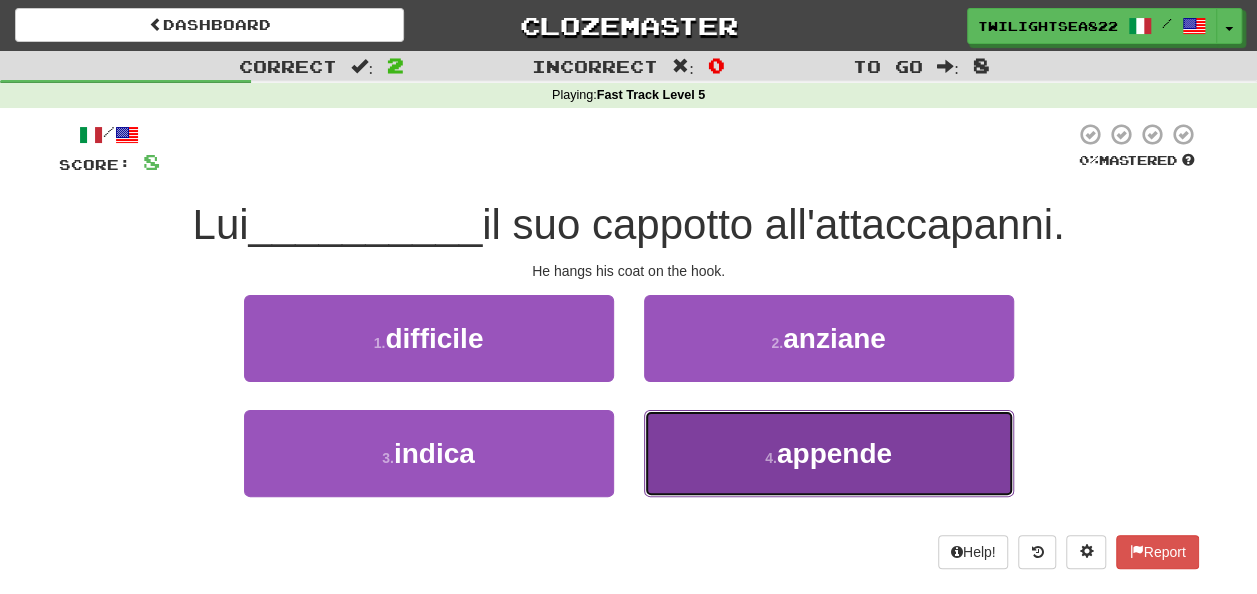 click on "4 .  appende" at bounding box center [829, 453] 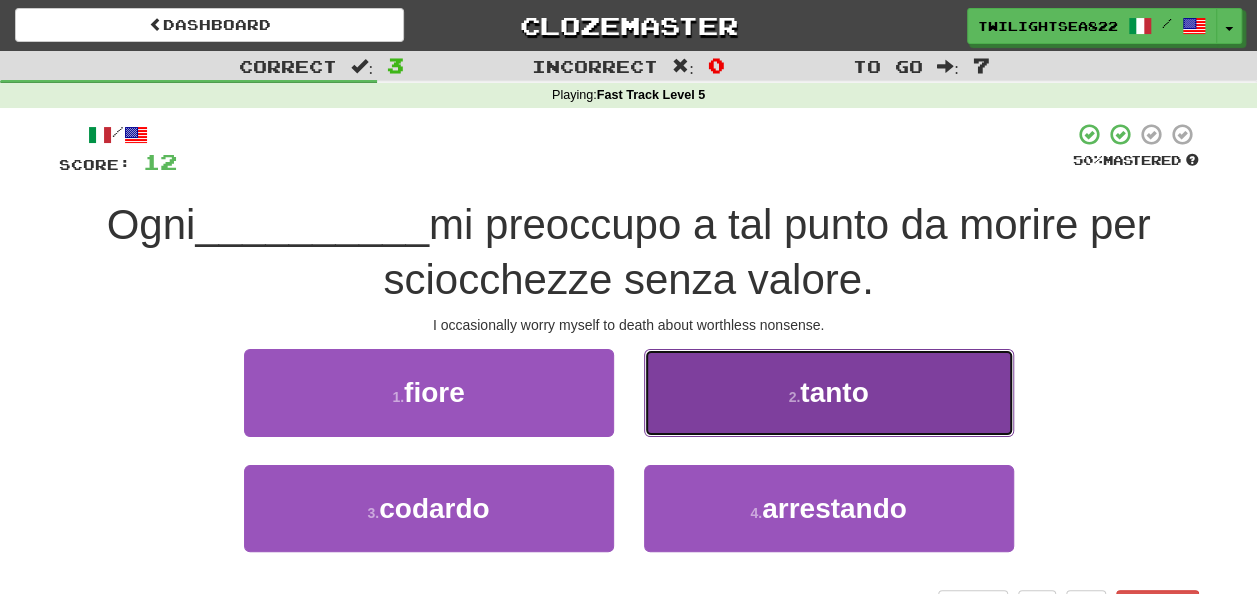 click on "2 .  tanto" at bounding box center [829, 392] 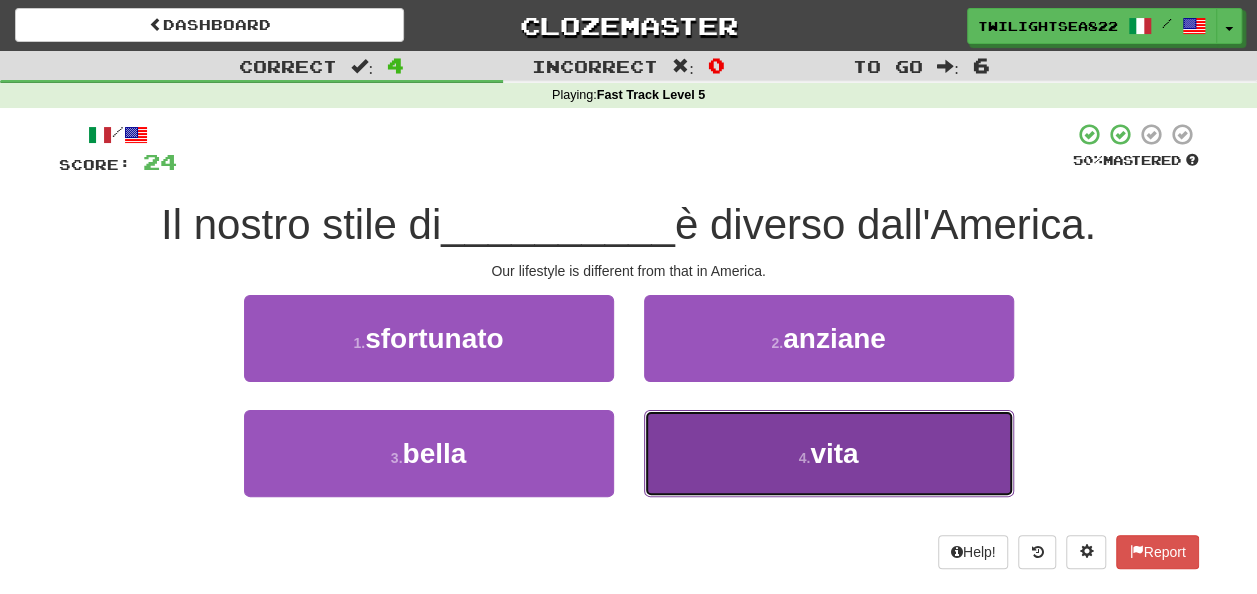 click on "4 .  vita" at bounding box center [829, 453] 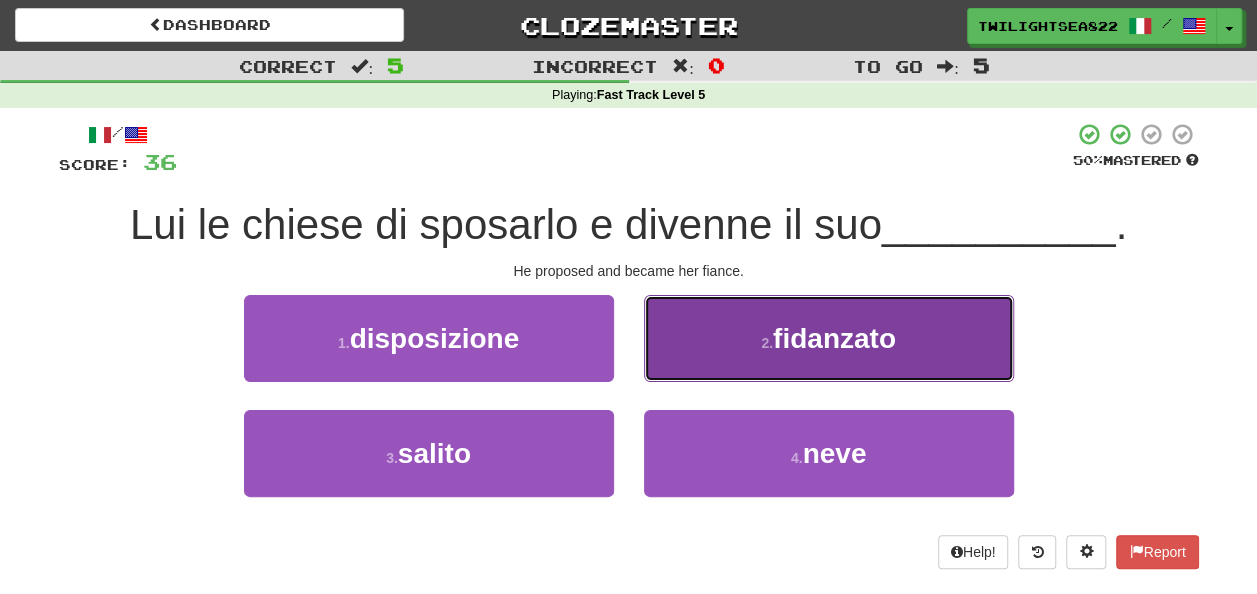 click on "2 .  fidanzato" at bounding box center [829, 338] 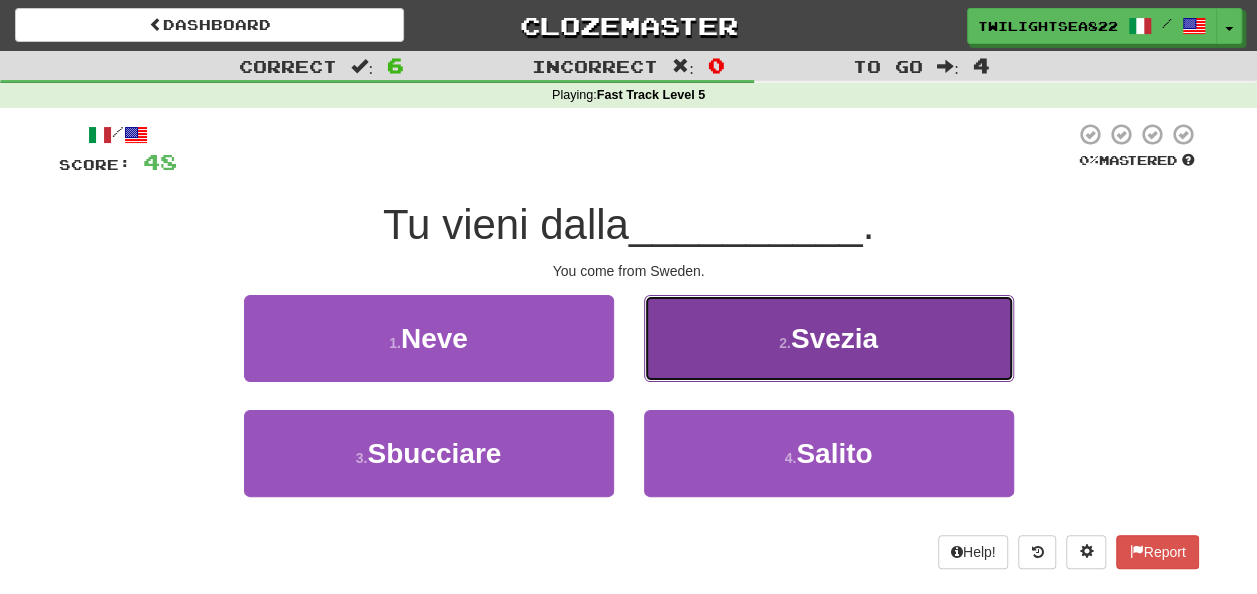 click on "2 .  Svezia" at bounding box center (829, 338) 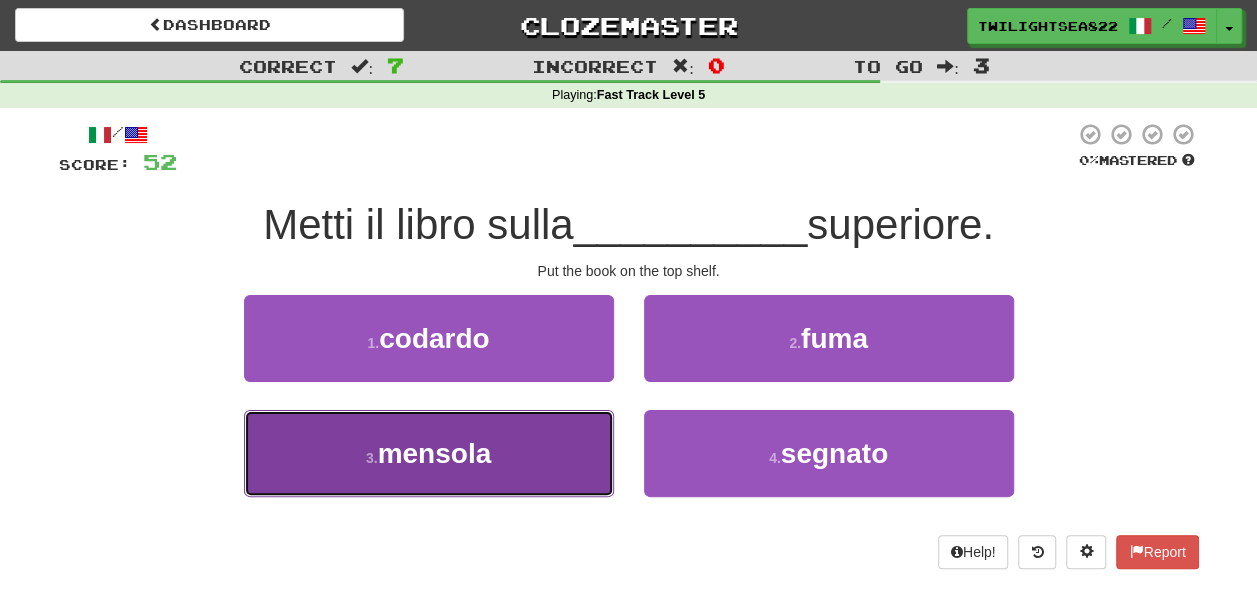 click on "3 .  mensola" at bounding box center [429, 453] 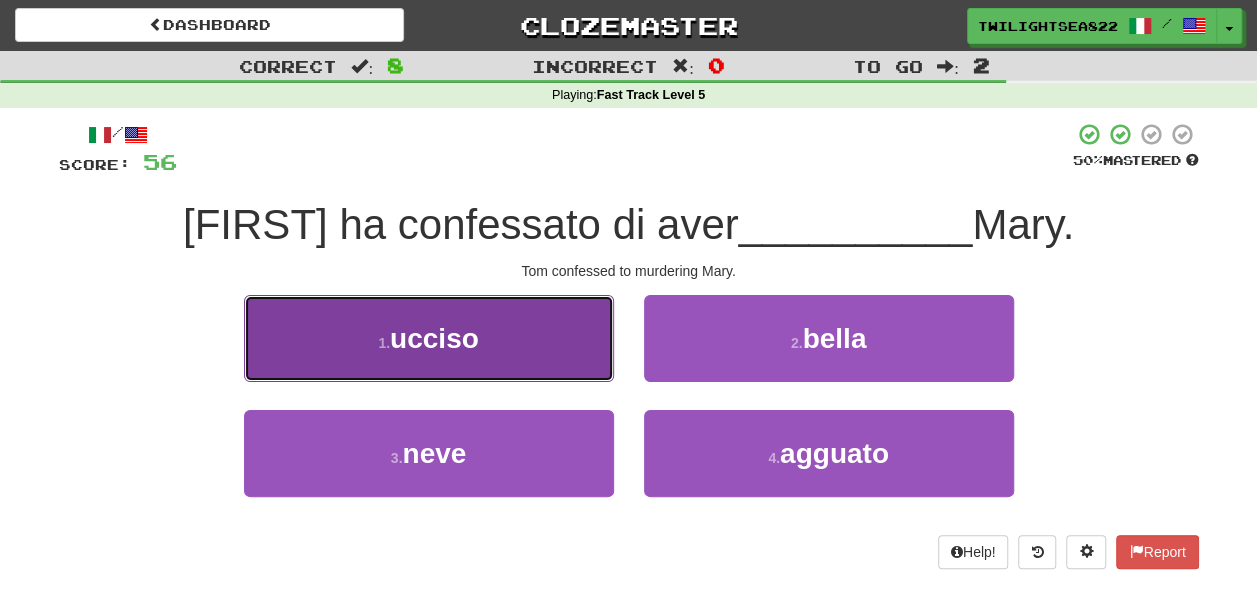 click on "1 .  ucciso" at bounding box center [429, 338] 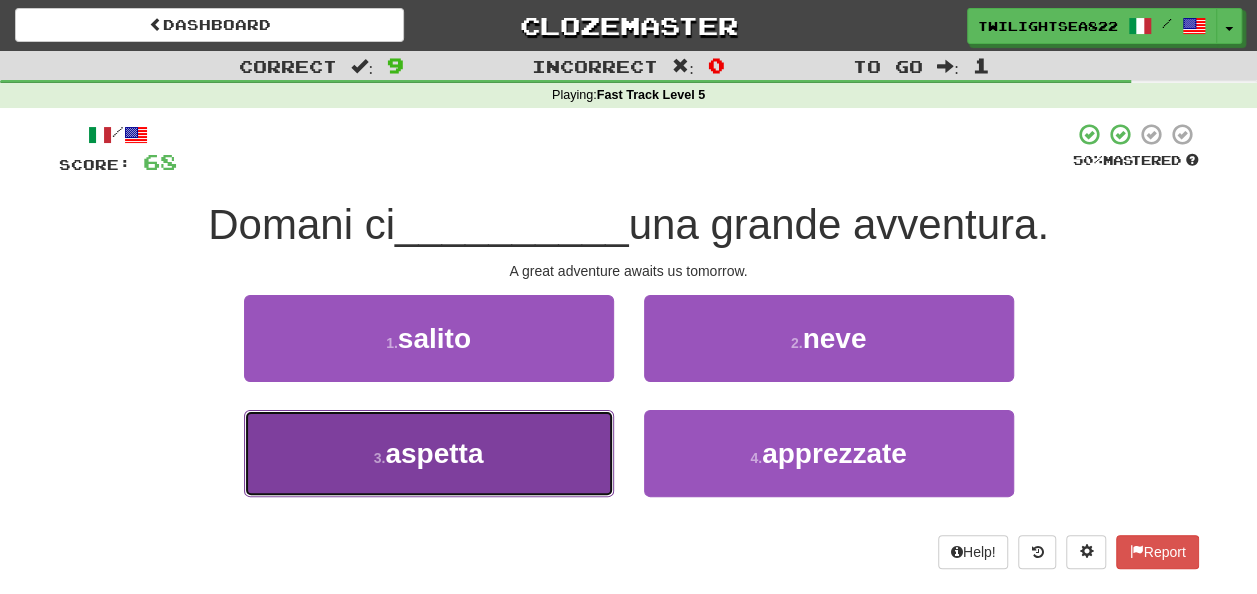click on "3 .  aspetta" at bounding box center [429, 453] 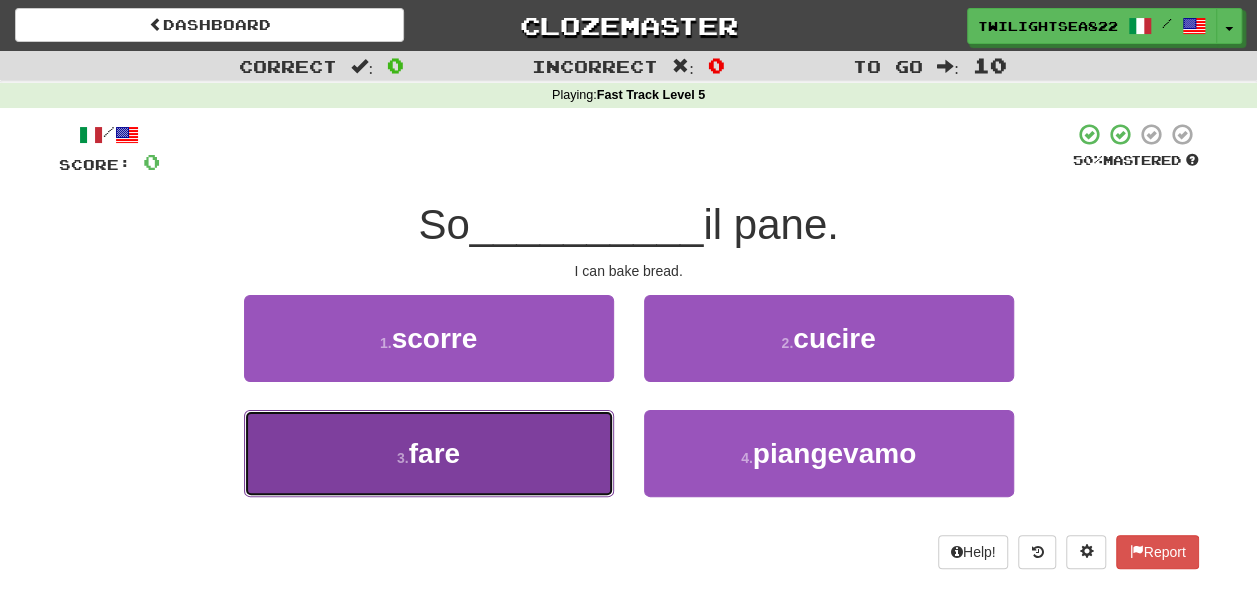 click on "3 .  fare" at bounding box center (429, 453) 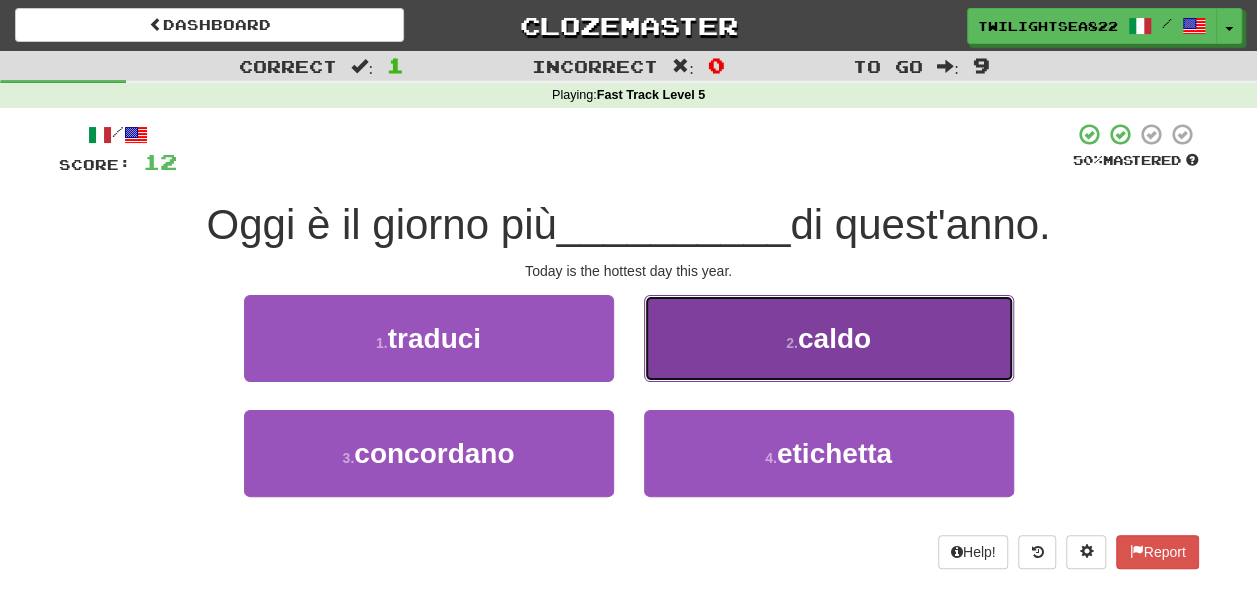 click on "2 .  caldo" at bounding box center [829, 338] 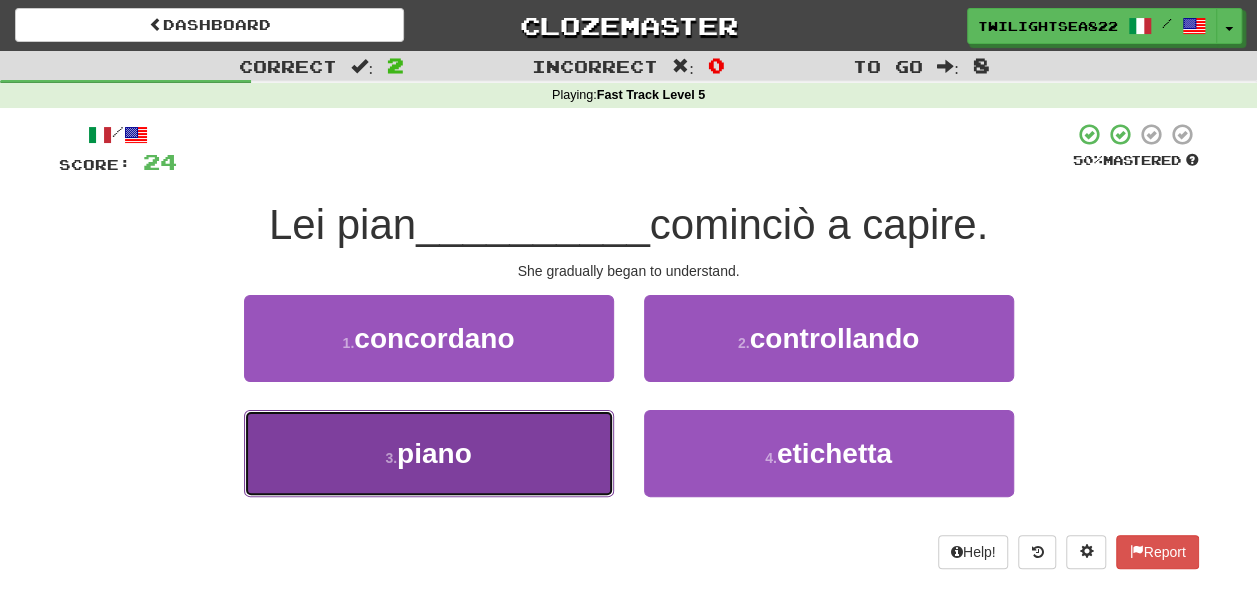 click on "3 .  piano" at bounding box center [429, 453] 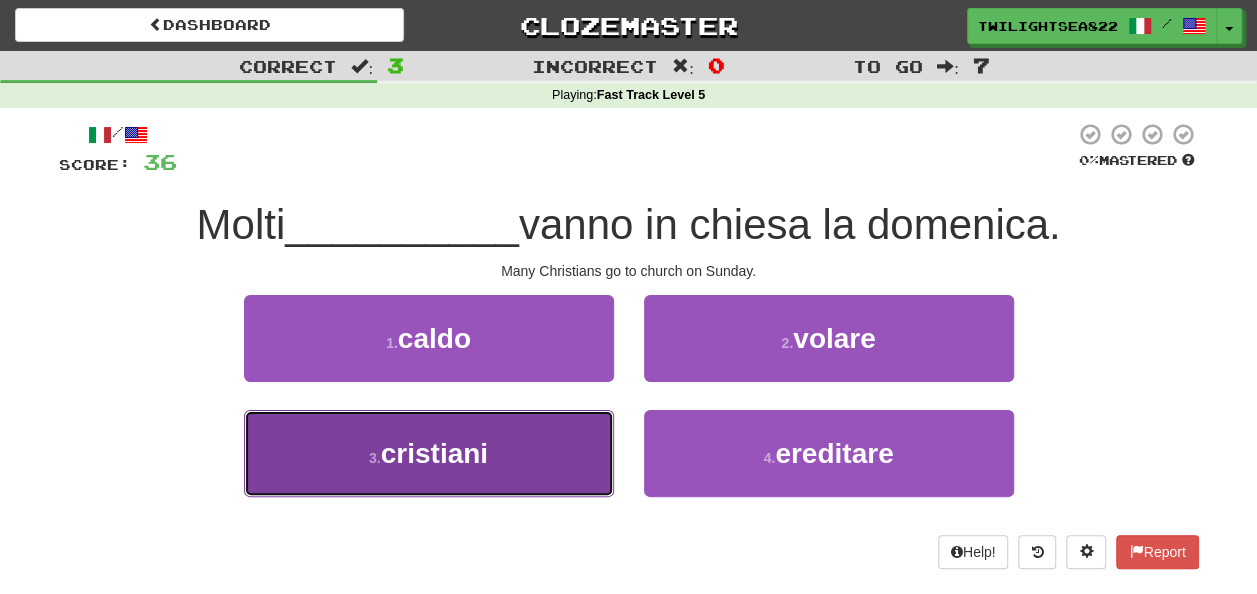 click on "3 .  cristiani" at bounding box center [429, 453] 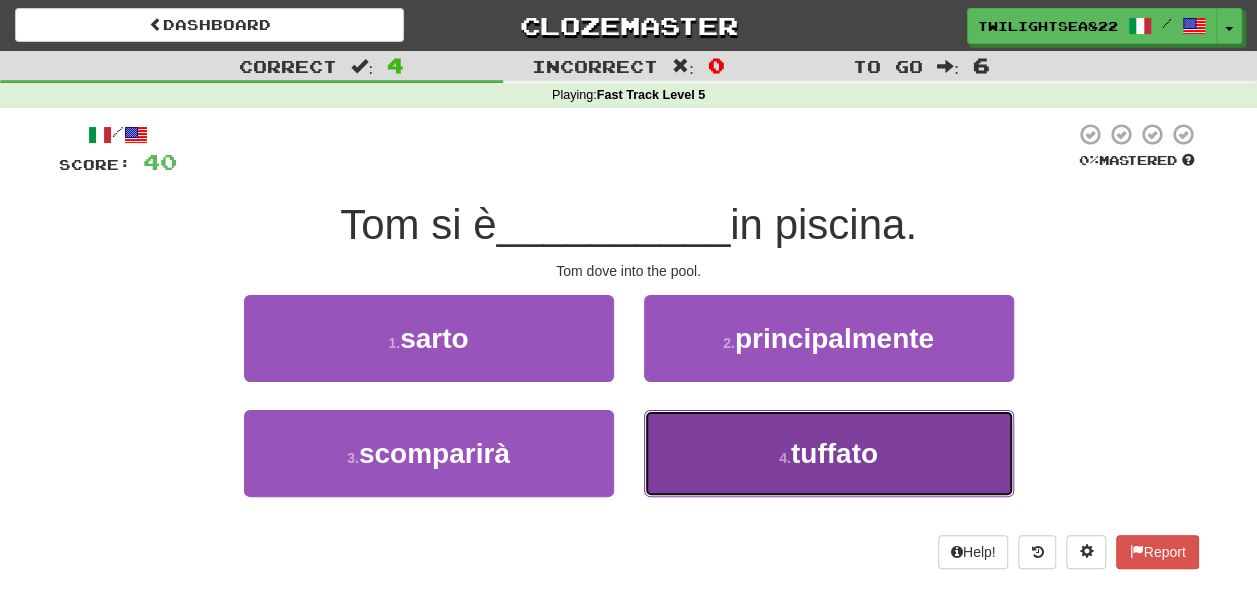 click on "4 .  tuffato" at bounding box center [829, 453] 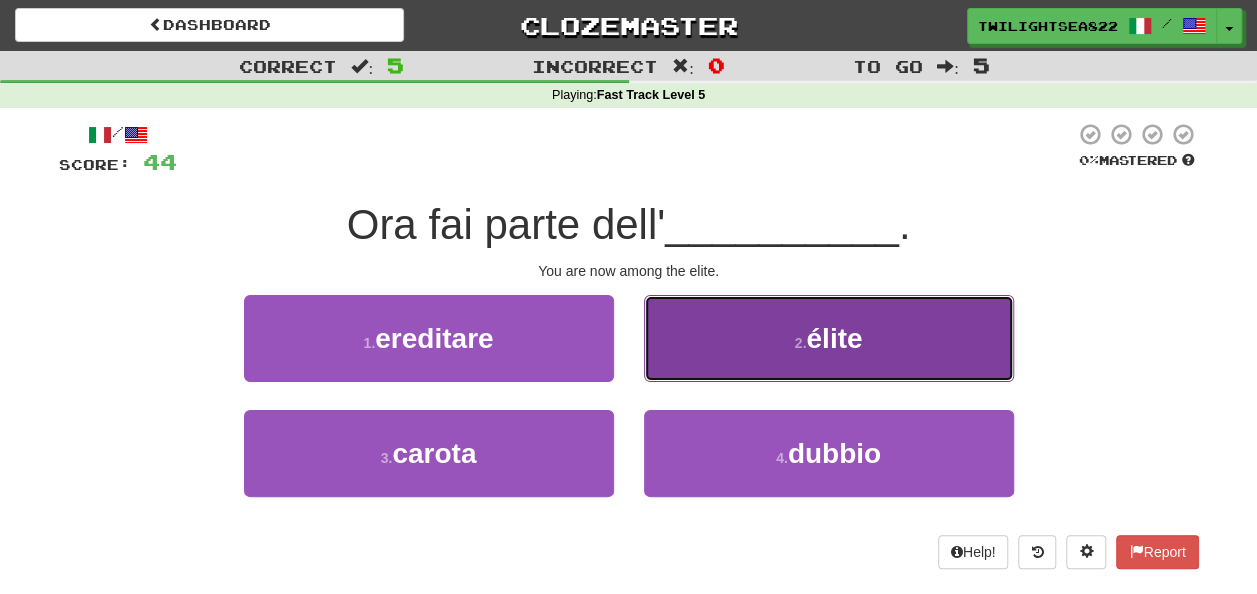 click on "2 .  élite" at bounding box center (829, 338) 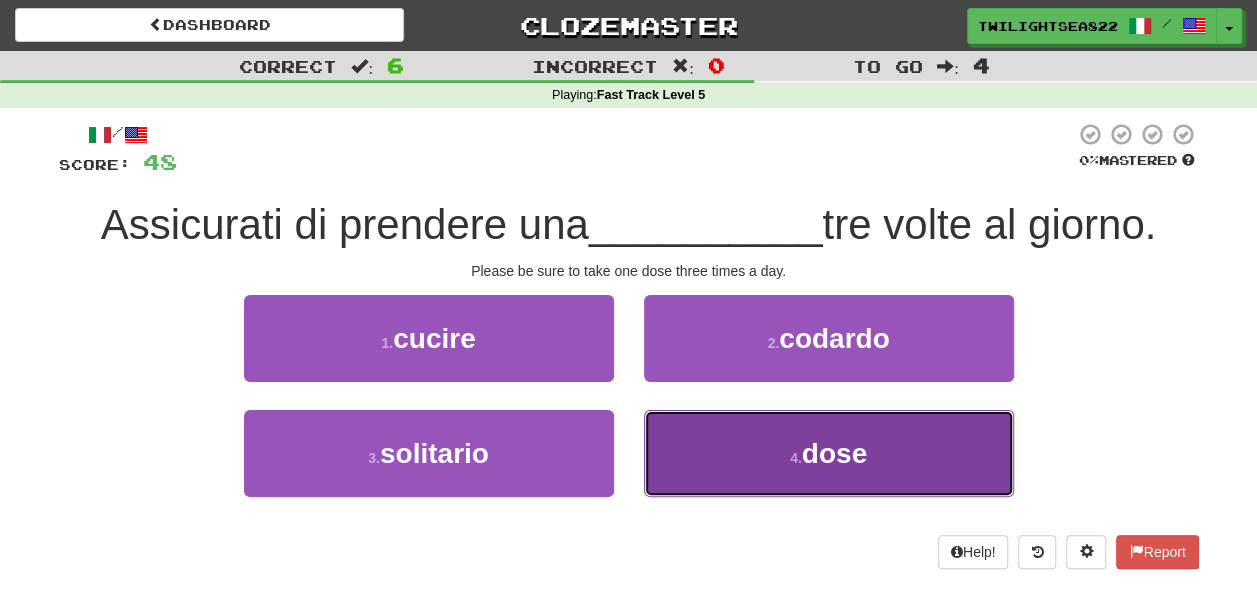 click on "4 .  dose" at bounding box center (829, 453) 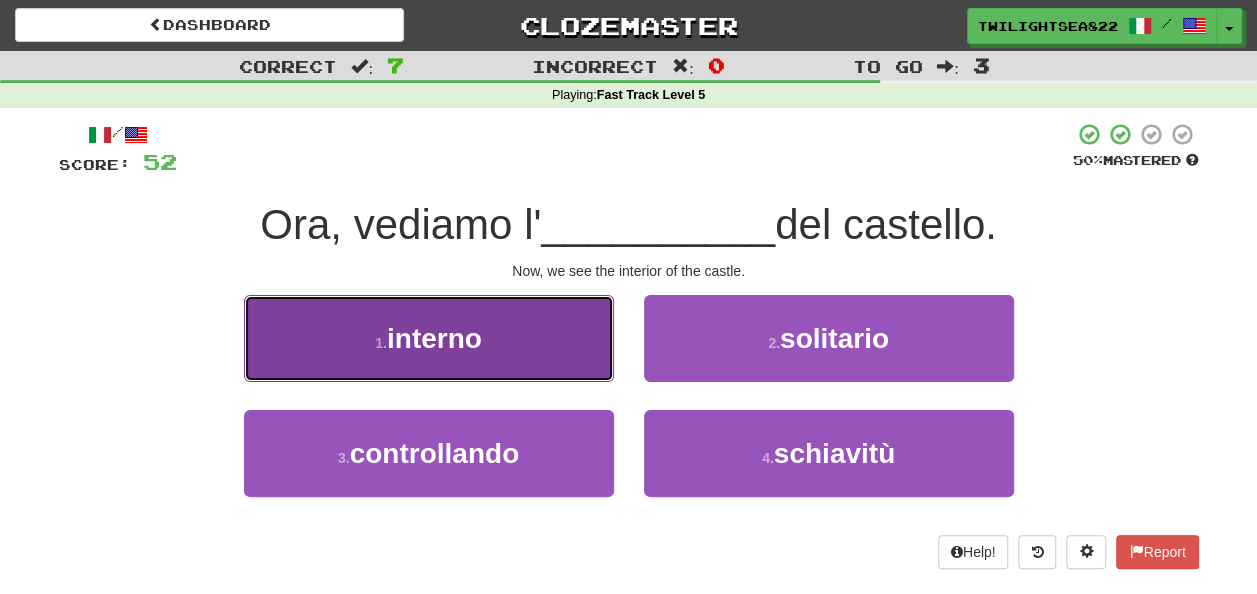 click on "1 .  interno" at bounding box center [429, 338] 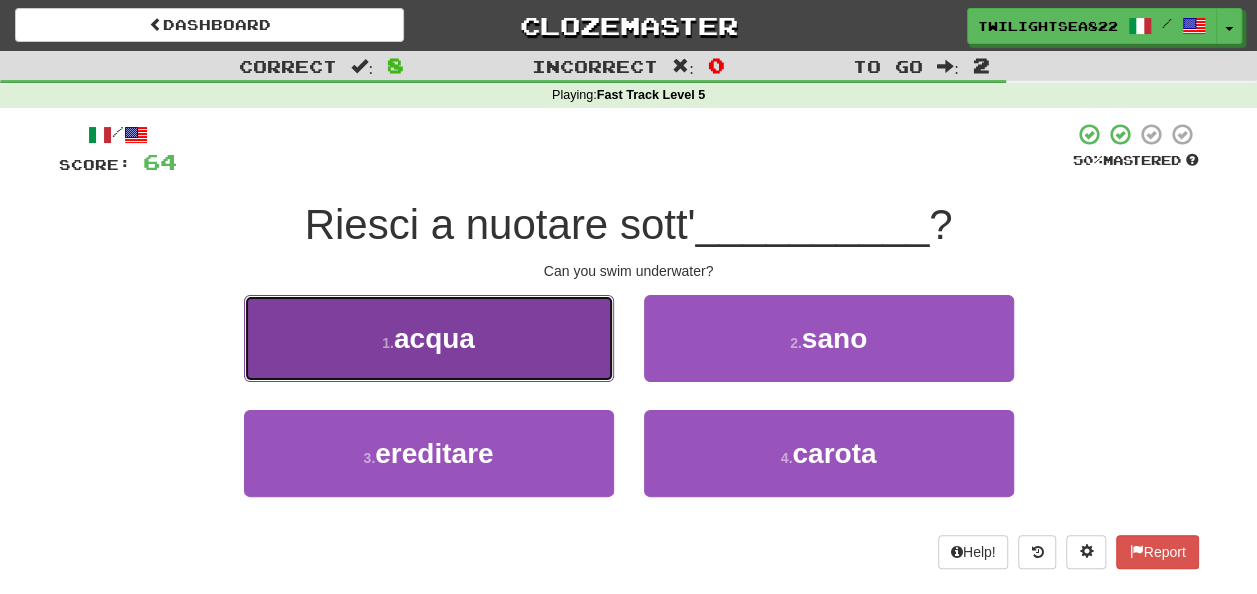 click on "1 .  acqua" at bounding box center (429, 338) 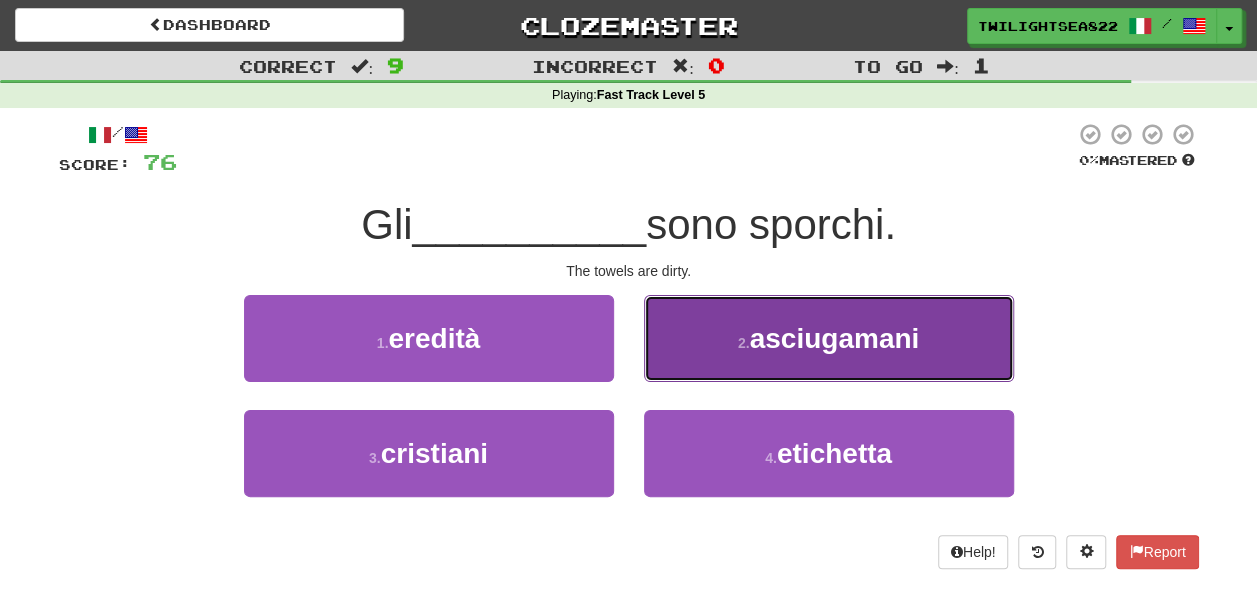 click on "2 .  asciugamani" at bounding box center [829, 338] 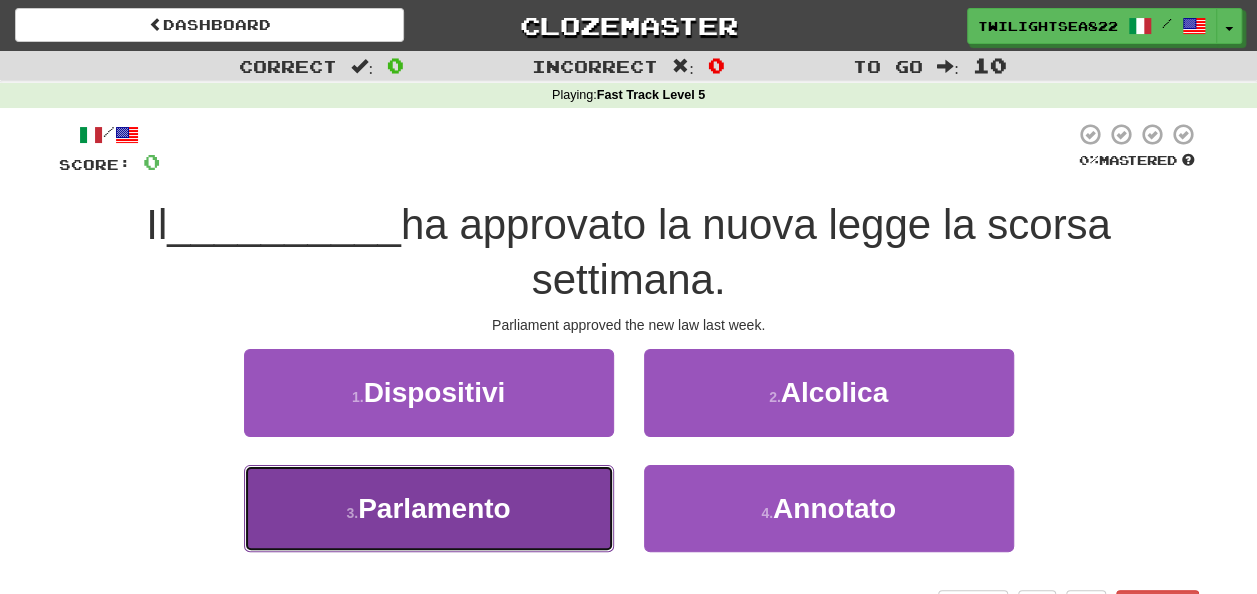 click on "3 .  Parlamento" at bounding box center [429, 508] 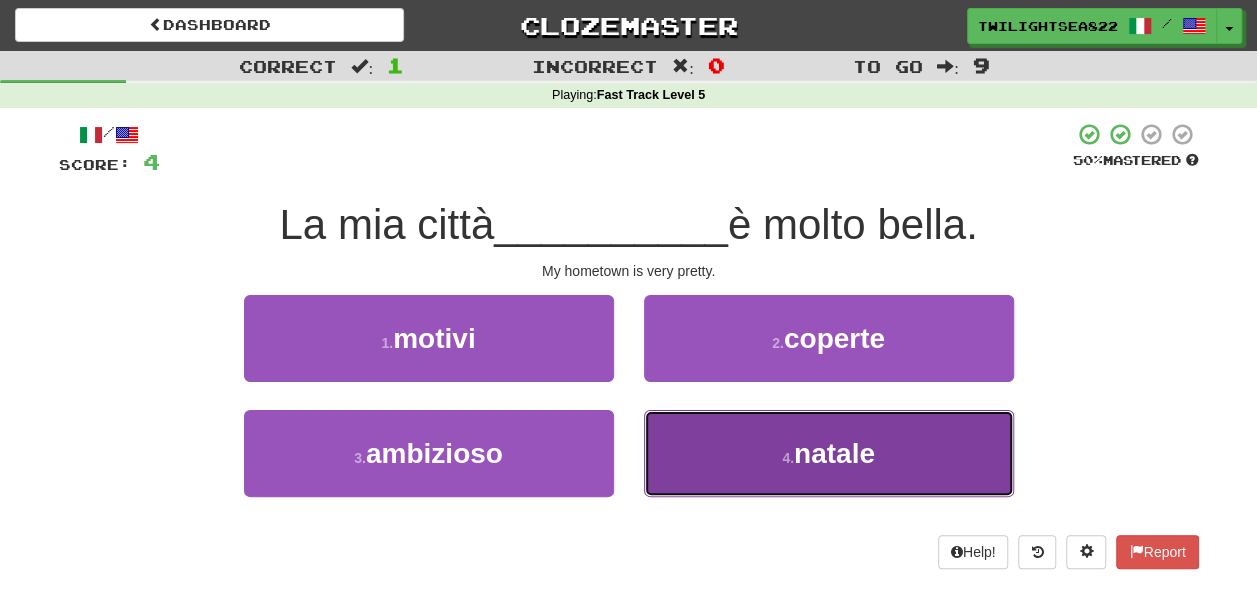 click on "4 .  natale" at bounding box center [829, 453] 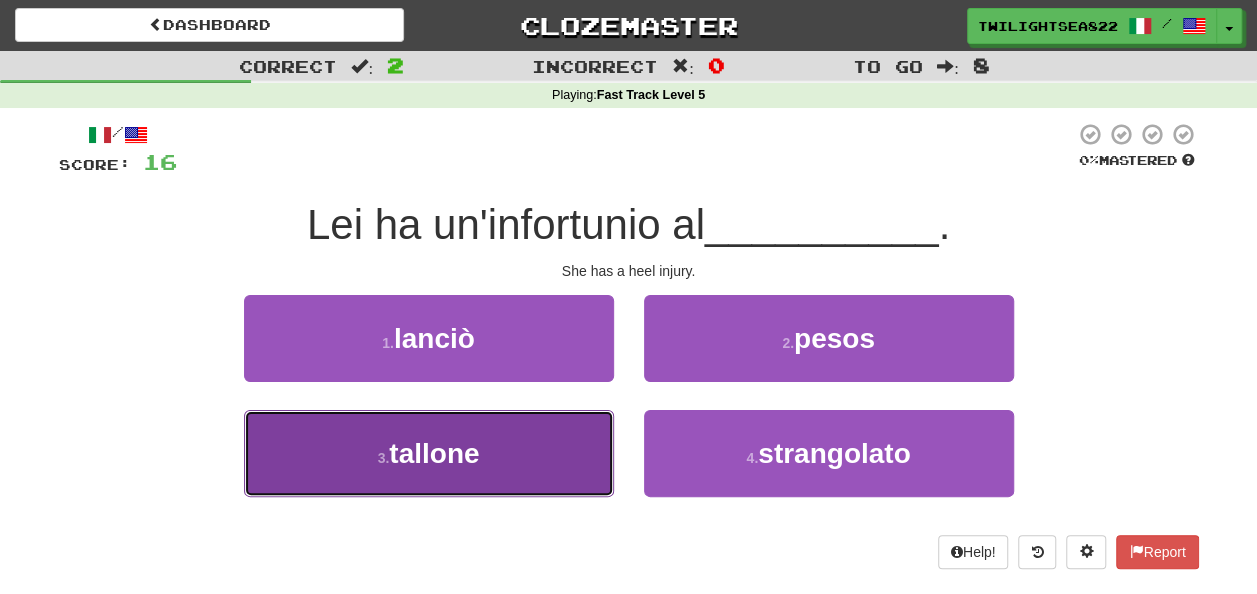 click on "3 .  tallone" at bounding box center (429, 453) 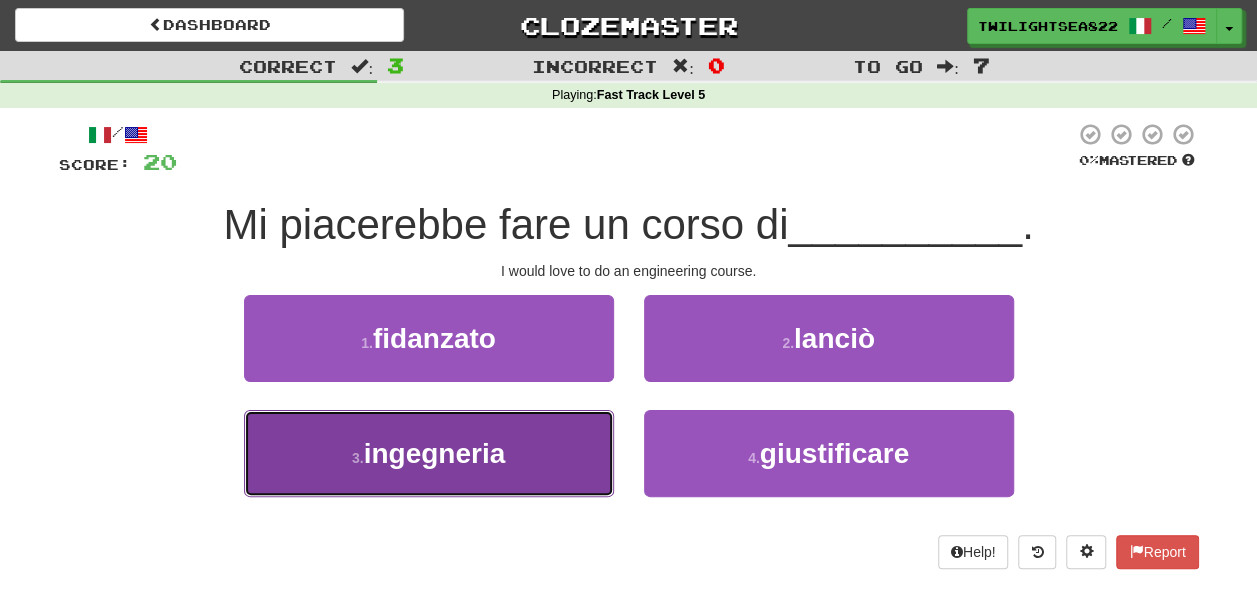click on "ingegneria" at bounding box center [435, 453] 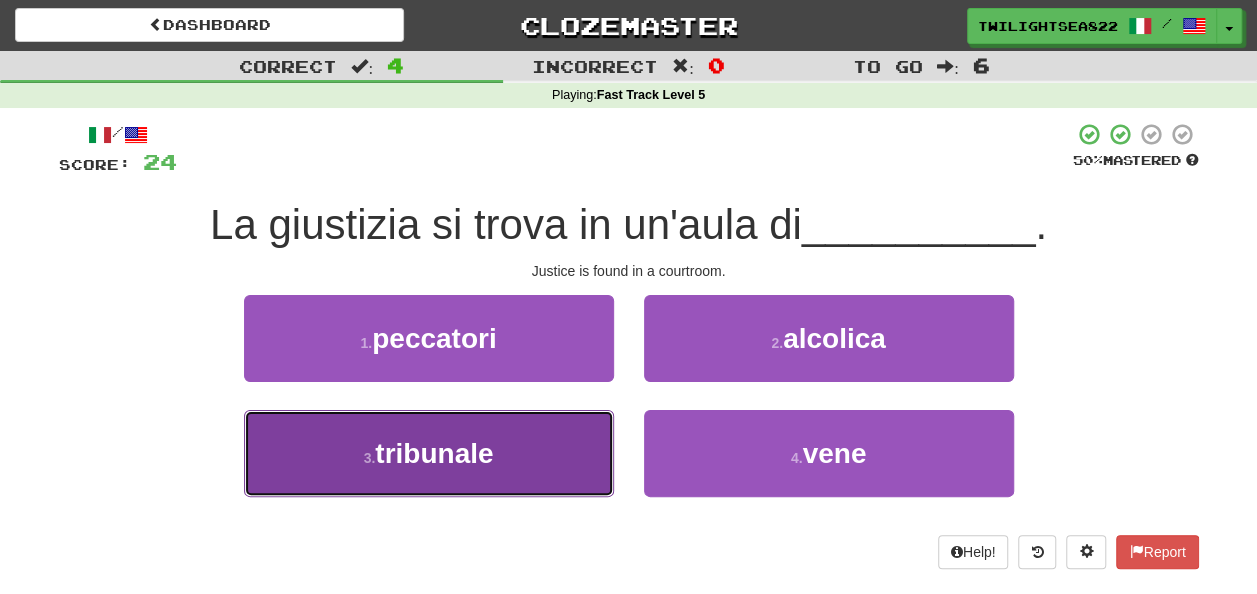 click on "3 .  tribunale" at bounding box center [429, 453] 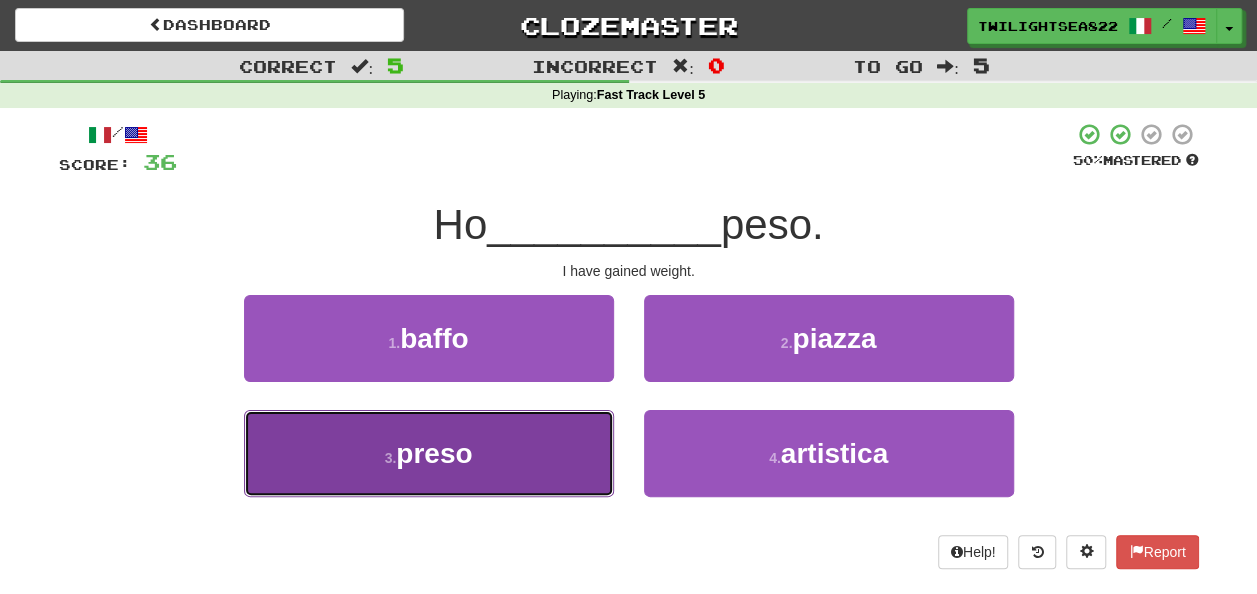 click on "3 .  preso" at bounding box center [429, 453] 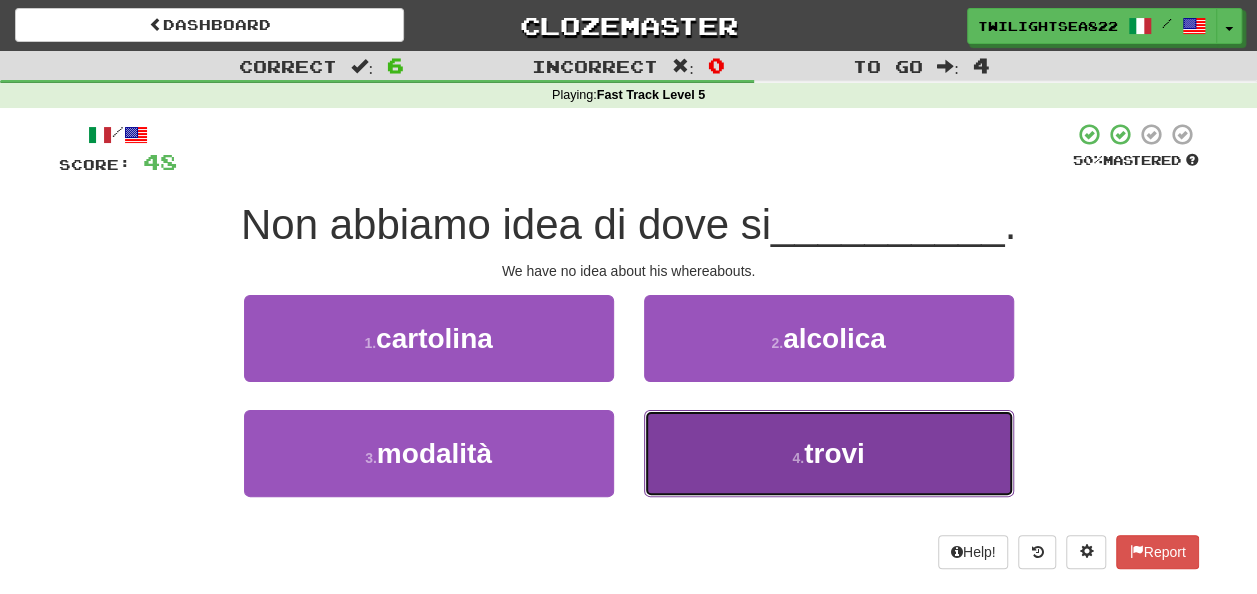 click on "4 .  trovi" at bounding box center [829, 453] 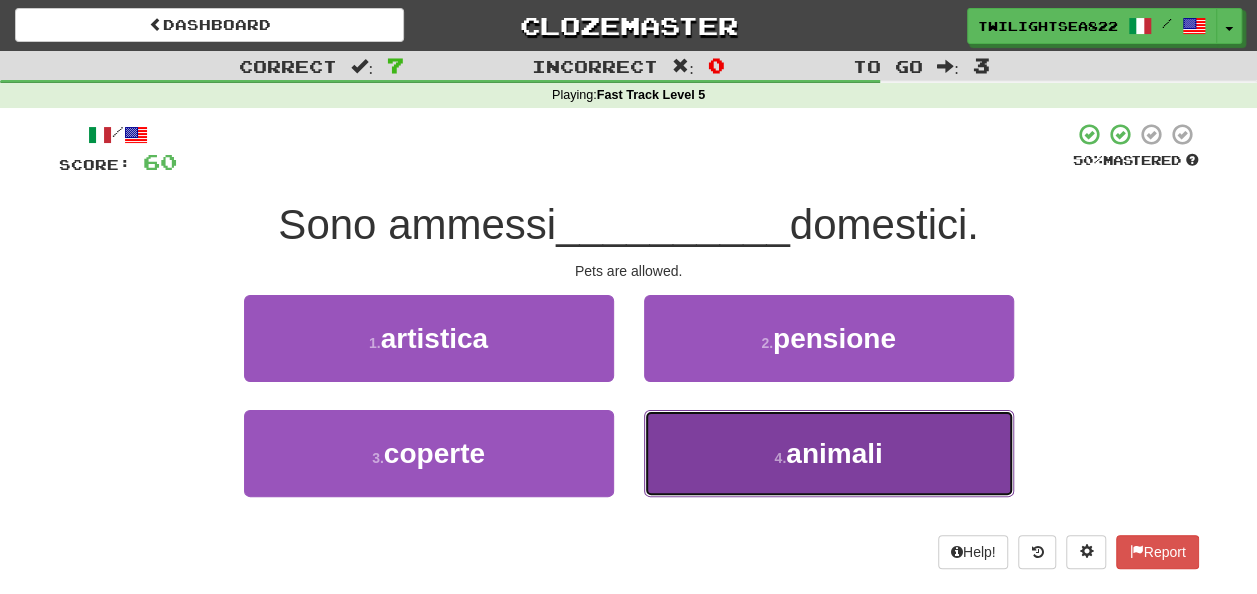 click on "4 .  animali" at bounding box center [829, 453] 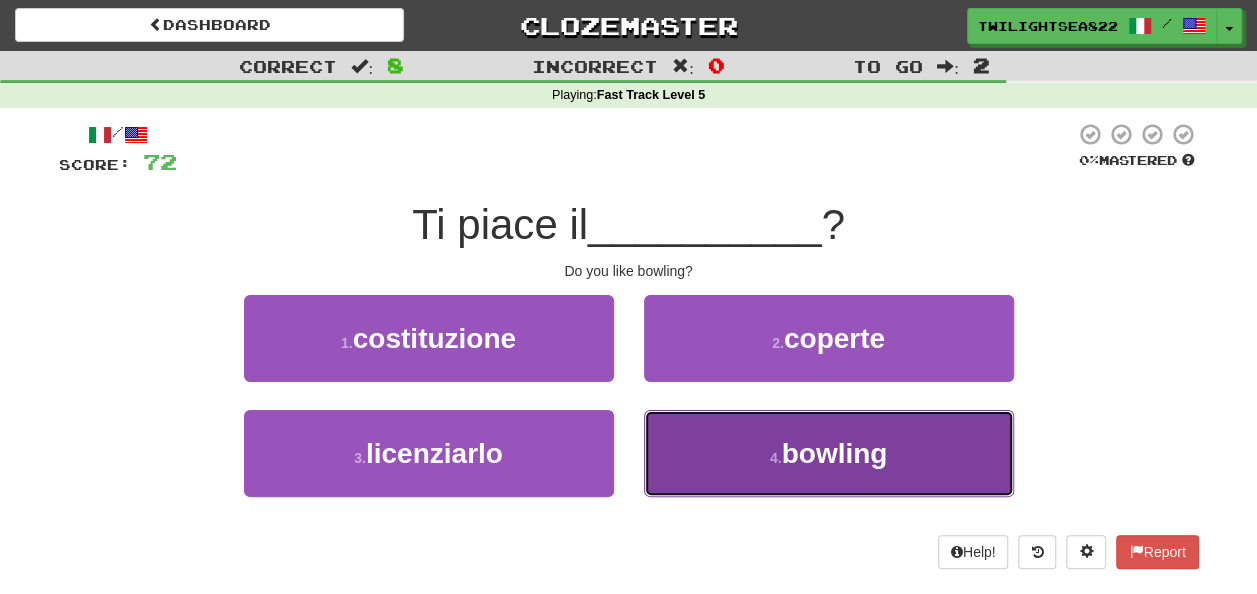 type 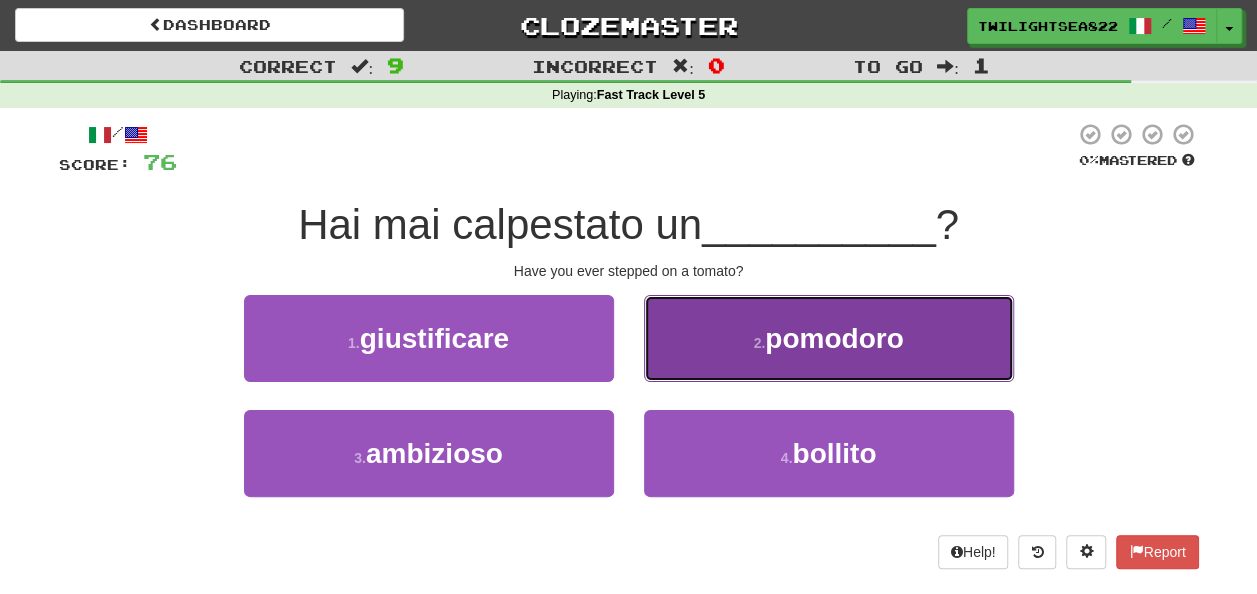 type 